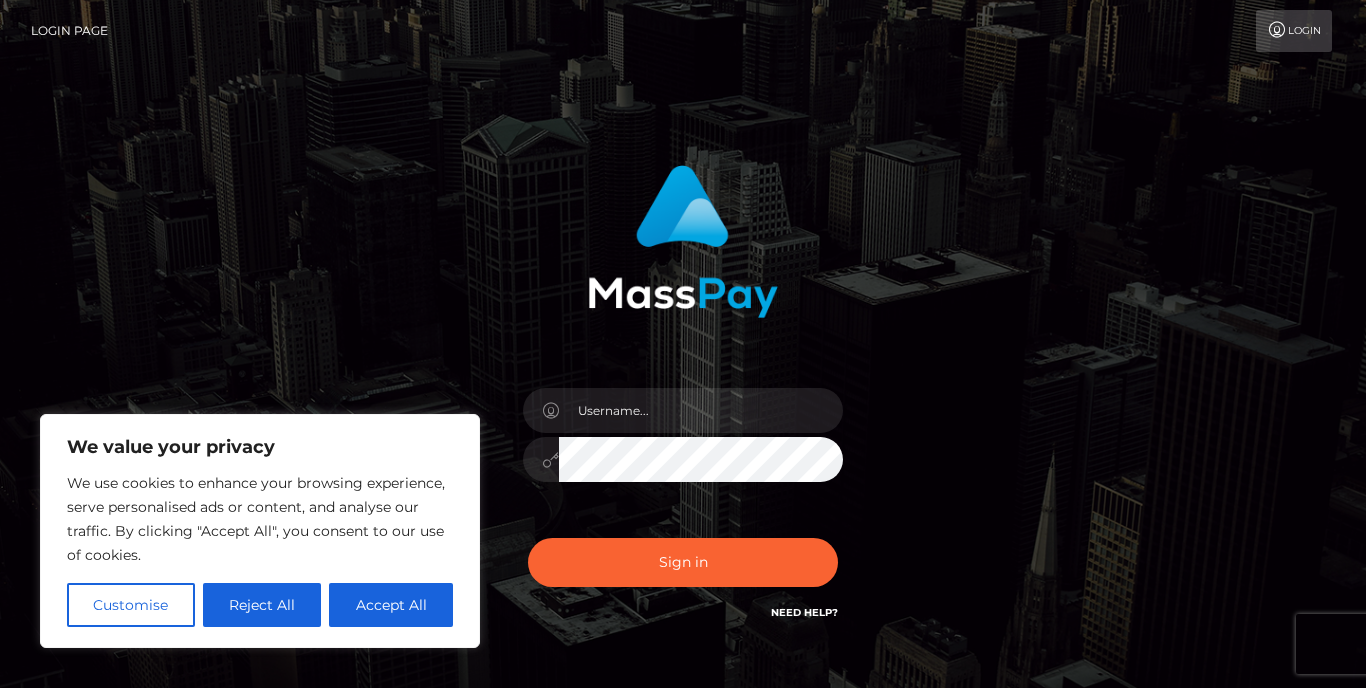 scroll, scrollTop: 0, scrollLeft: 0, axis: both 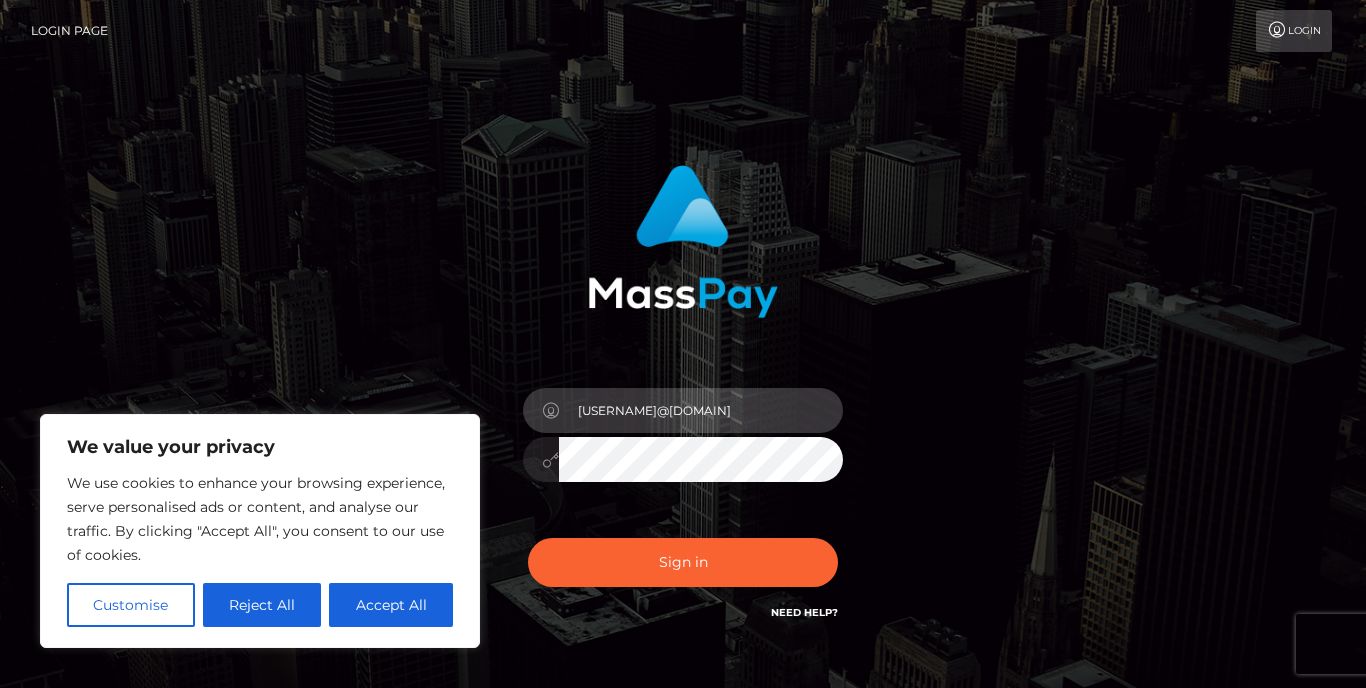 type on "[EMAIL]" 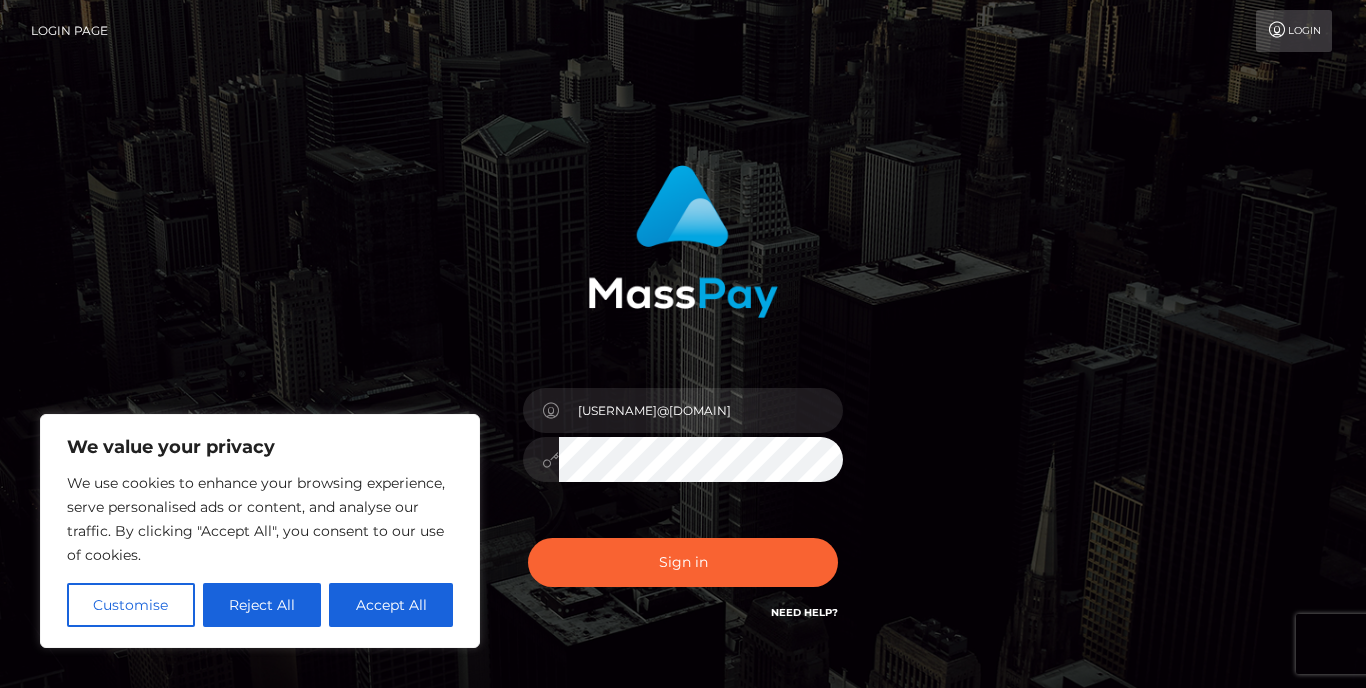 click on "Need
Help?" at bounding box center (804, 612) 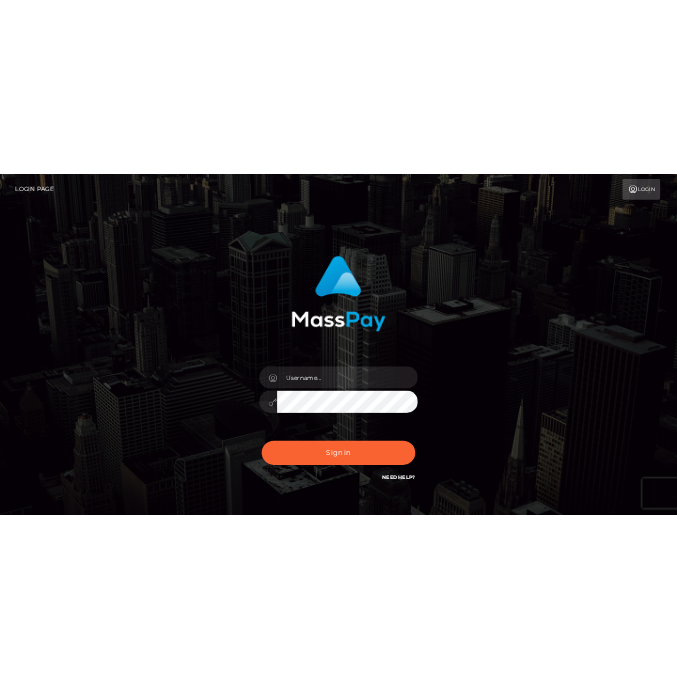 scroll, scrollTop: 0, scrollLeft: 0, axis: both 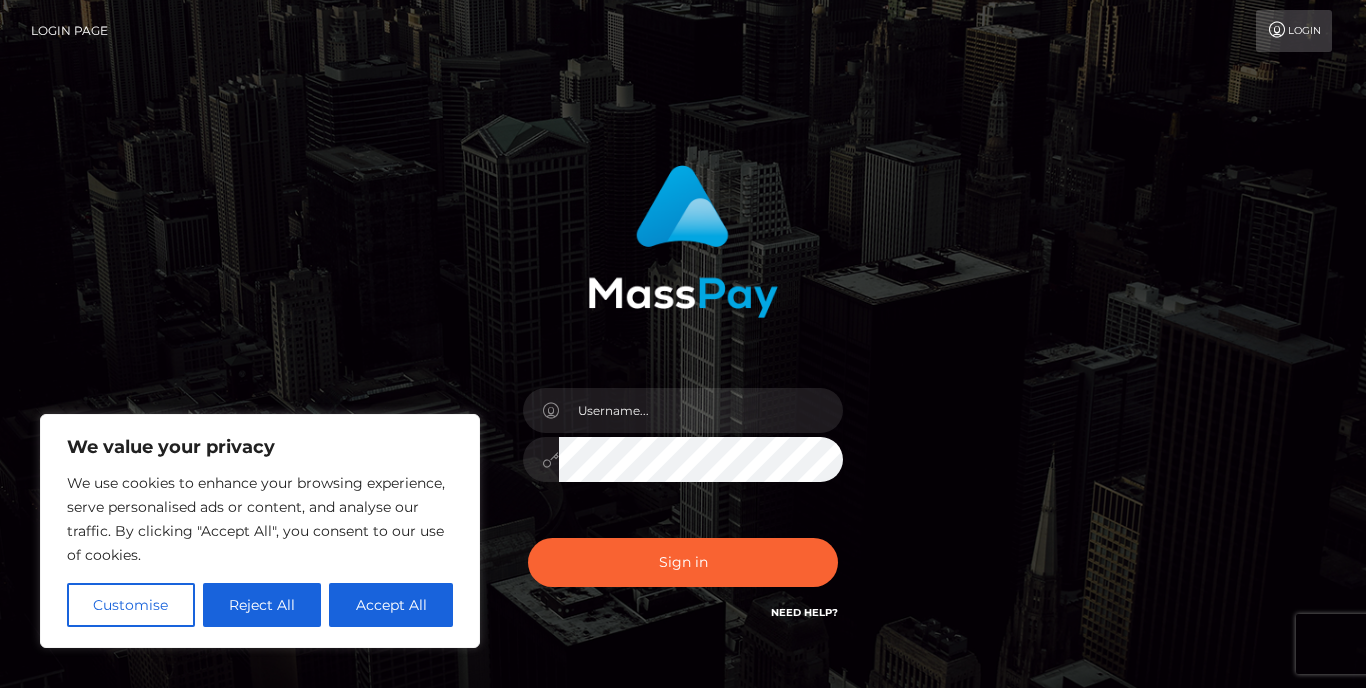 click on "Need
Help?" at bounding box center (804, 612) 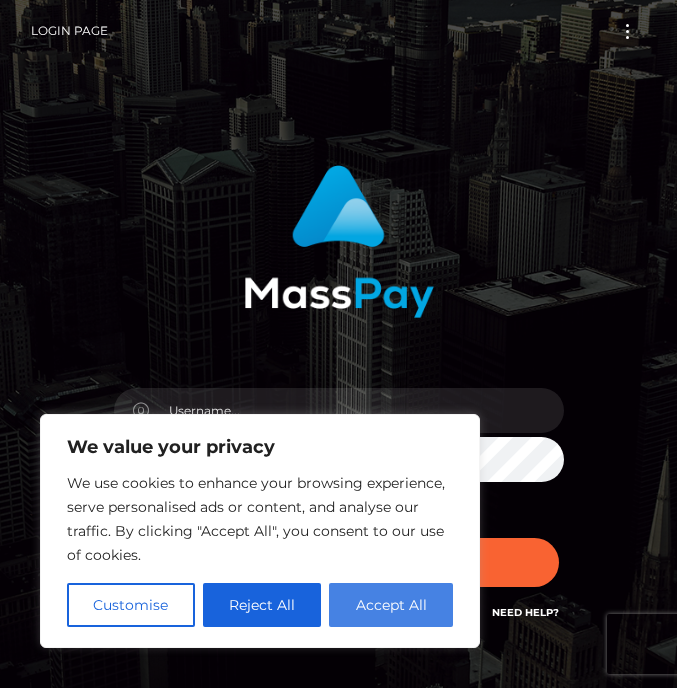 click on "Accept All" at bounding box center (391, 605) 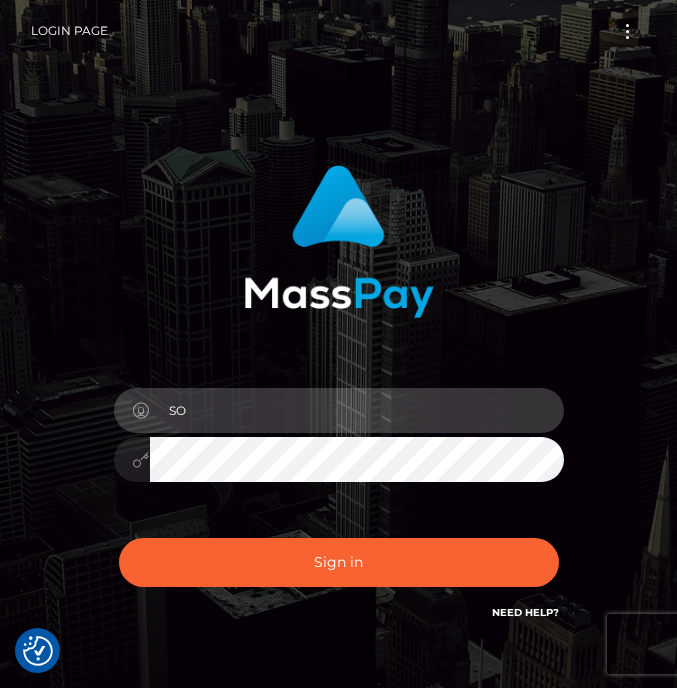 type on "S" 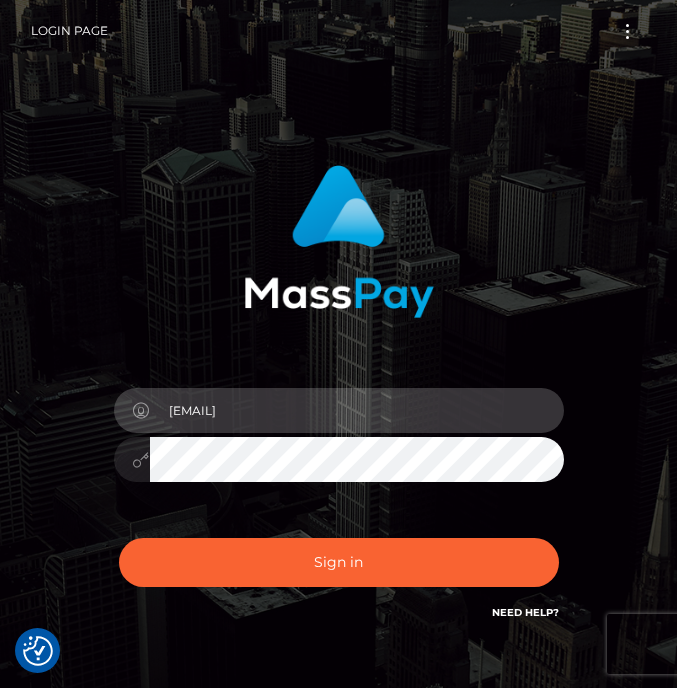 type on "[USERNAME]@[EXAMPLE.COM]" 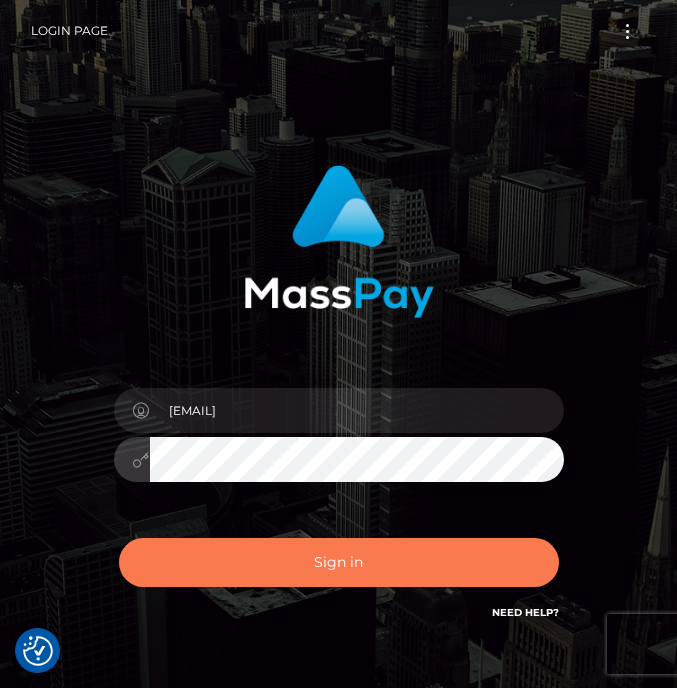 click on "Sign in" at bounding box center [339, 562] 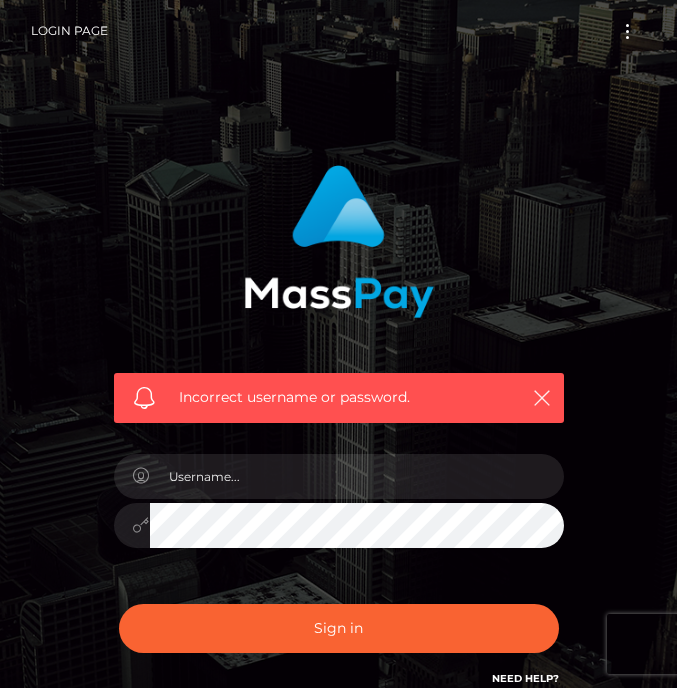 scroll, scrollTop: 0, scrollLeft: 0, axis: both 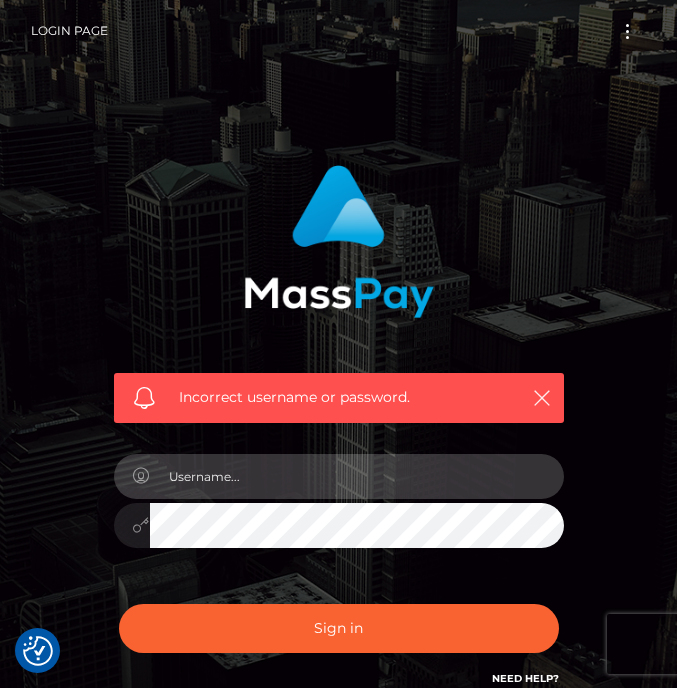 type on "[USERNAME]@[DOMAIN]" 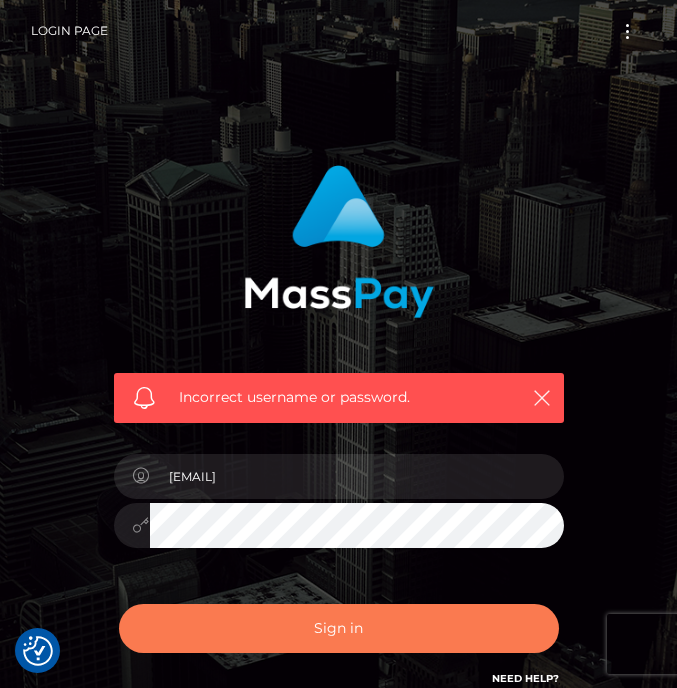 click on "Sign in" at bounding box center (339, 628) 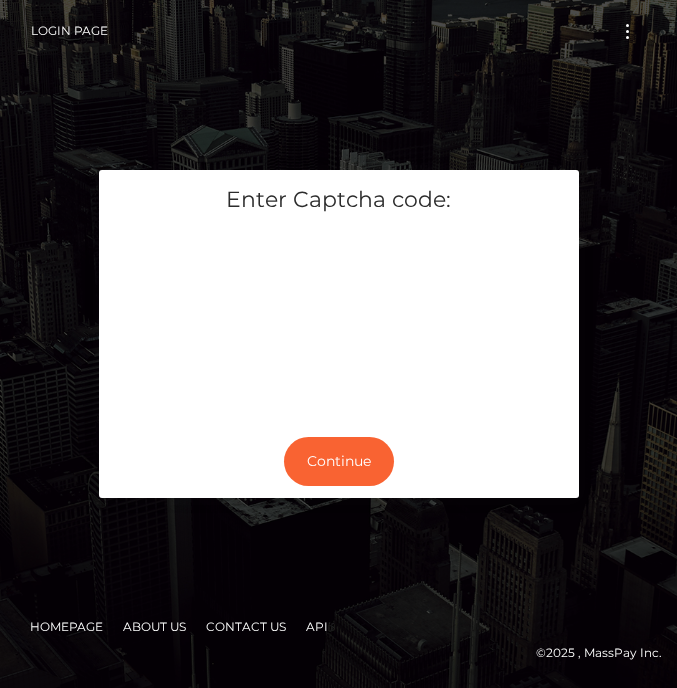 scroll, scrollTop: 0, scrollLeft: 0, axis: both 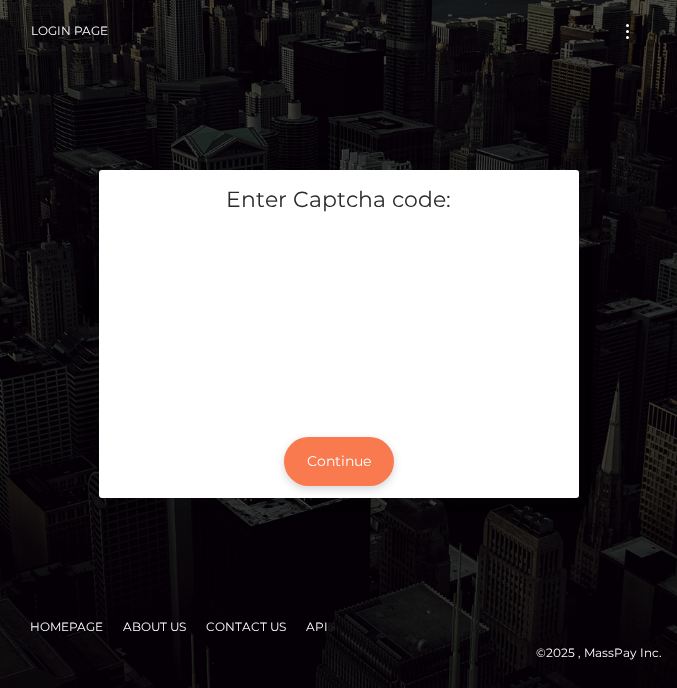 click on "Continue" at bounding box center (339, 461) 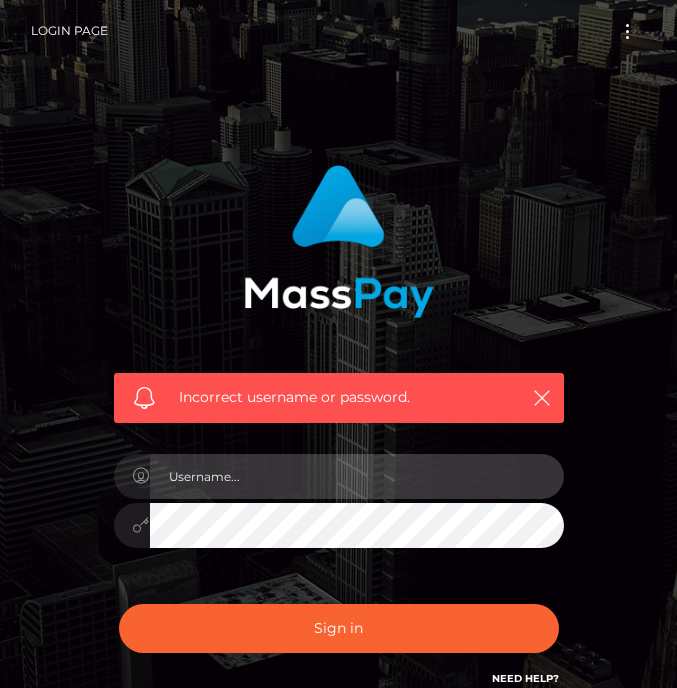 scroll, scrollTop: 0, scrollLeft: 0, axis: both 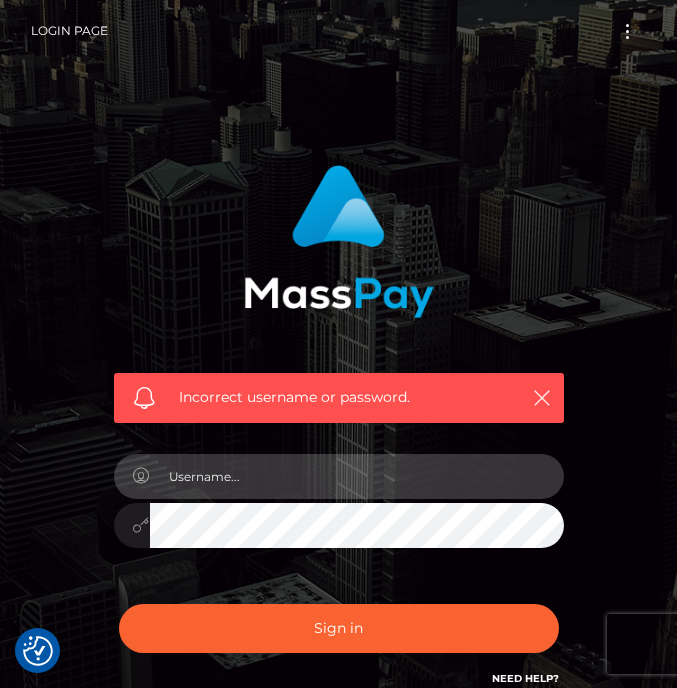click at bounding box center (357, 476) 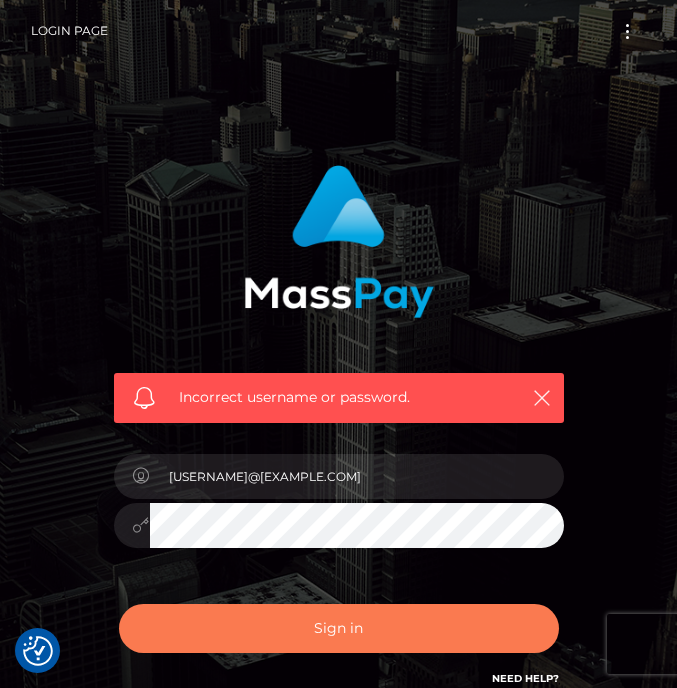 click on "Sign in" at bounding box center (339, 628) 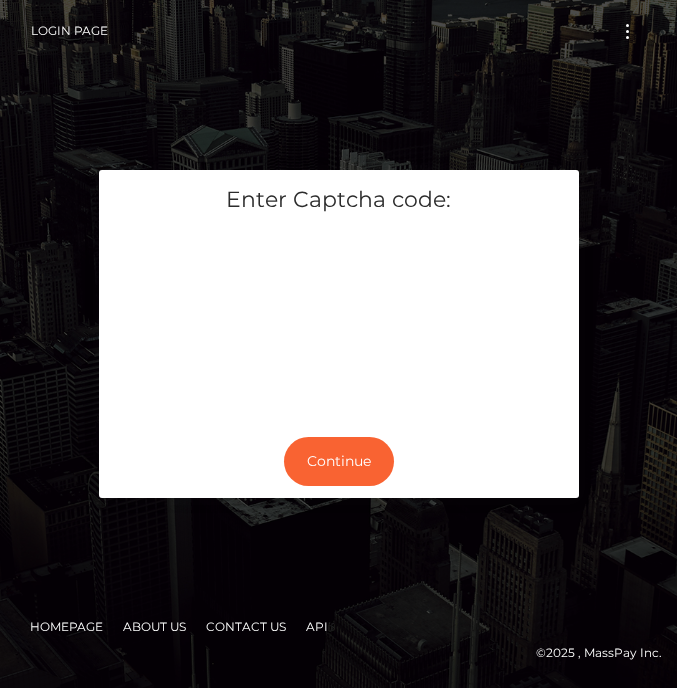 scroll, scrollTop: 0, scrollLeft: 0, axis: both 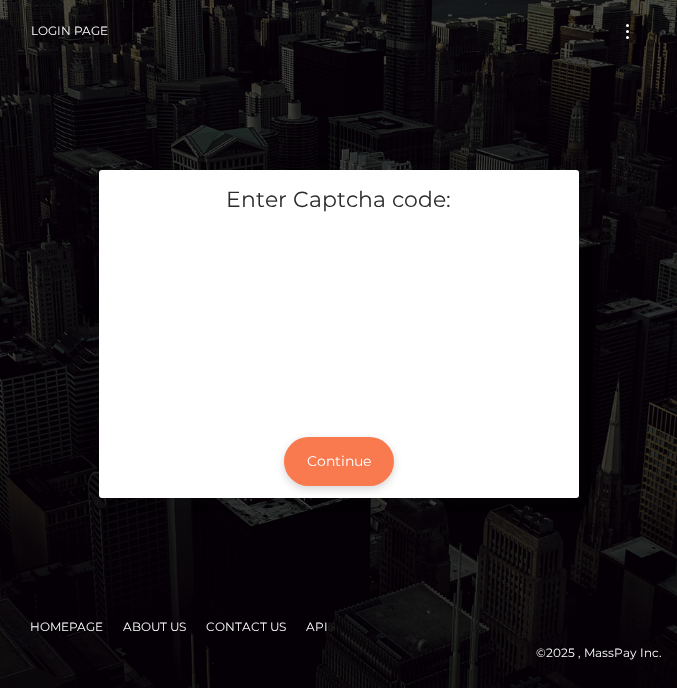 click on "Continue" at bounding box center (339, 461) 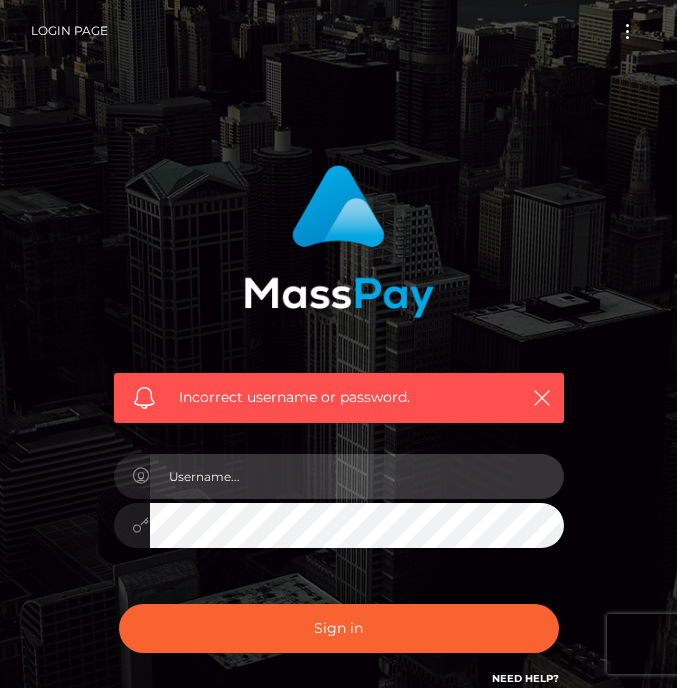 scroll, scrollTop: 0, scrollLeft: 0, axis: both 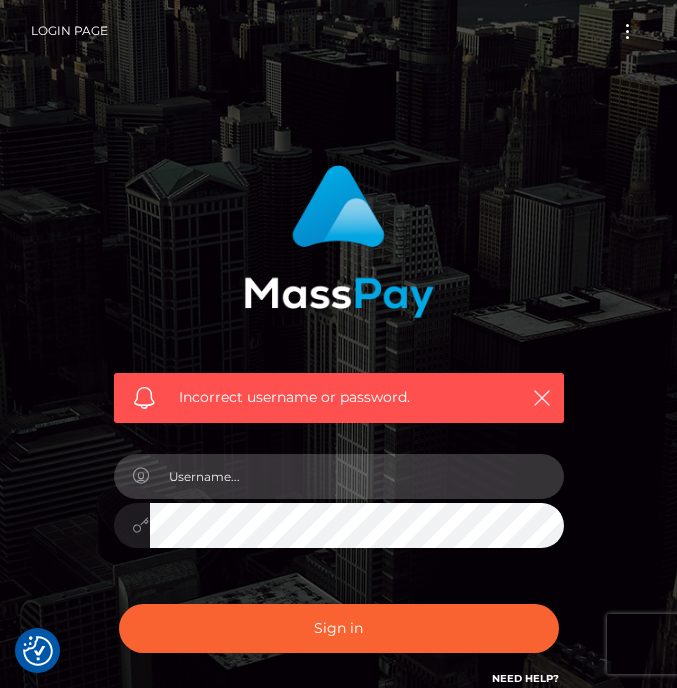 type on "[EMAIL]" 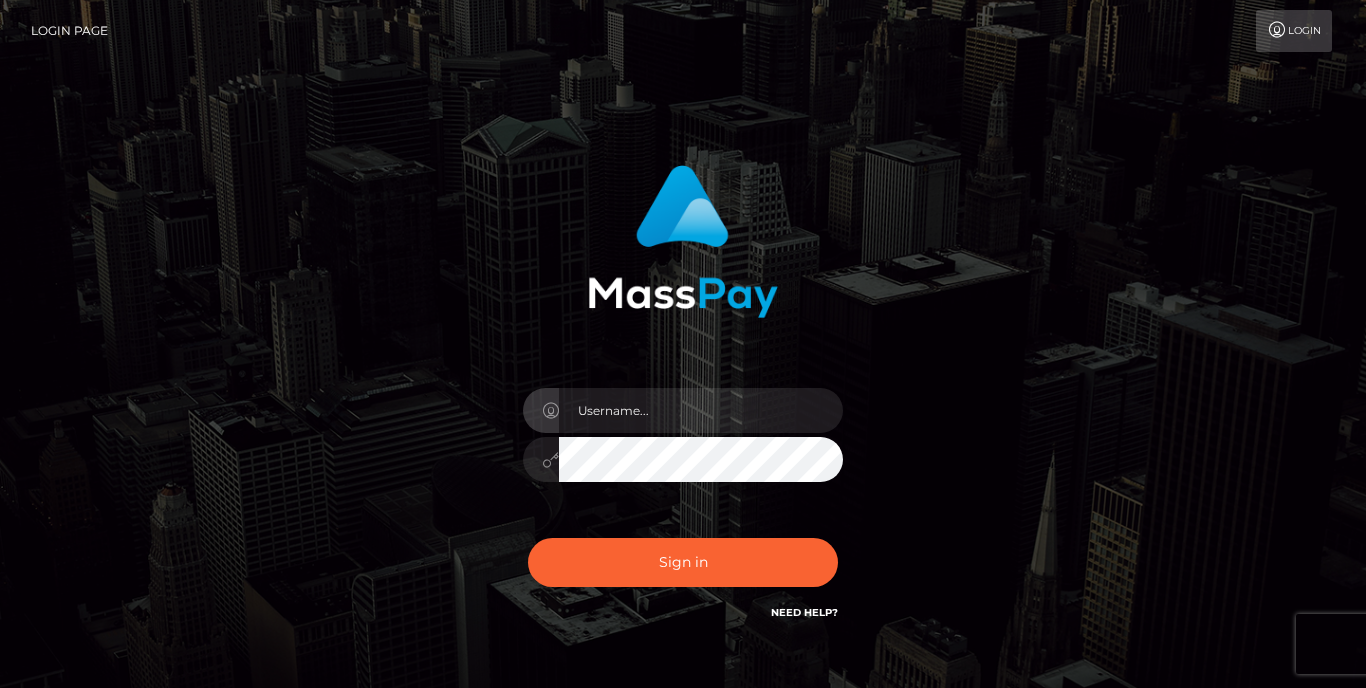 scroll, scrollTop: 0, scrollLeft: 0, axis: both 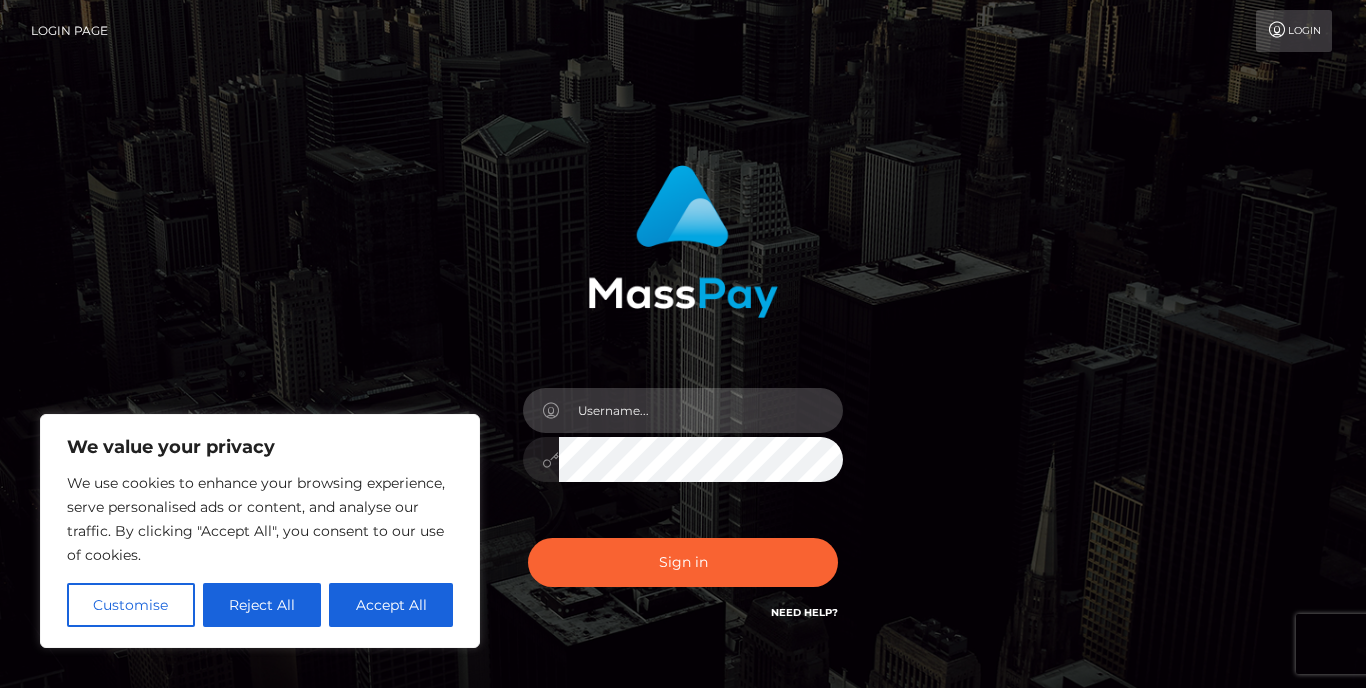 type on "[EMAIL]" 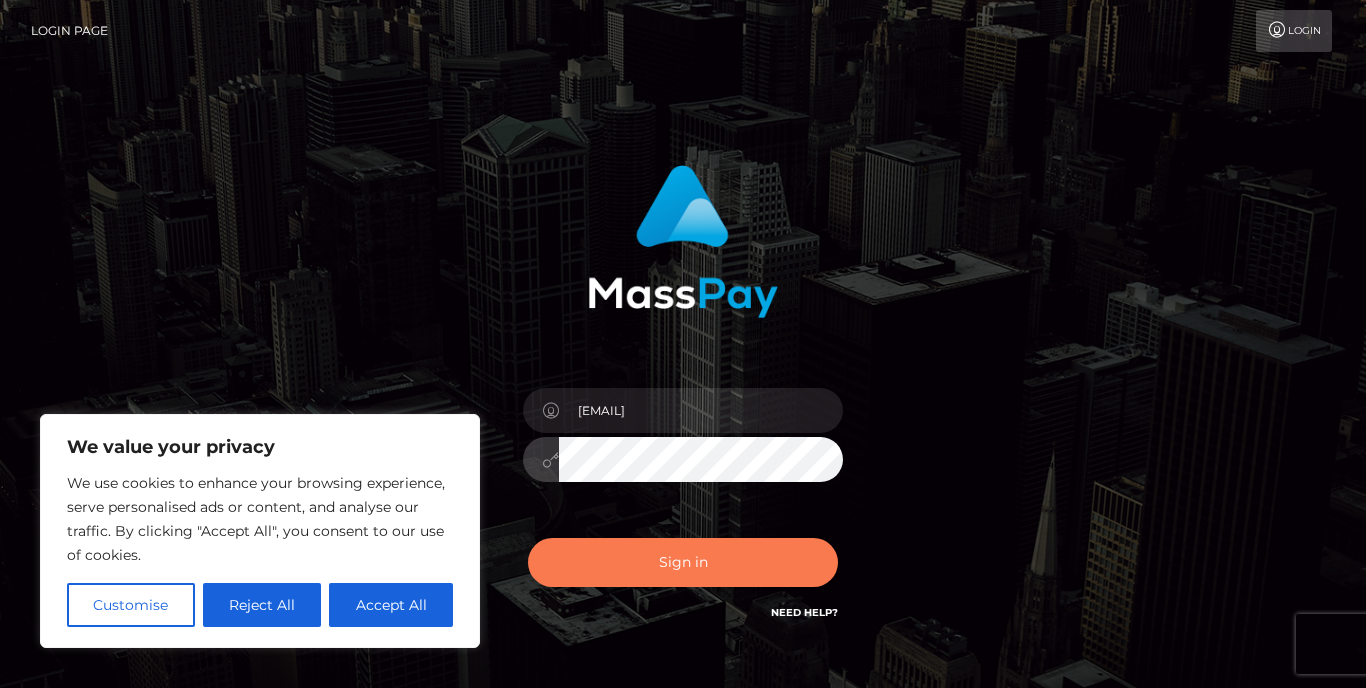 click on "Sign in" at bounding box center [683, 562] 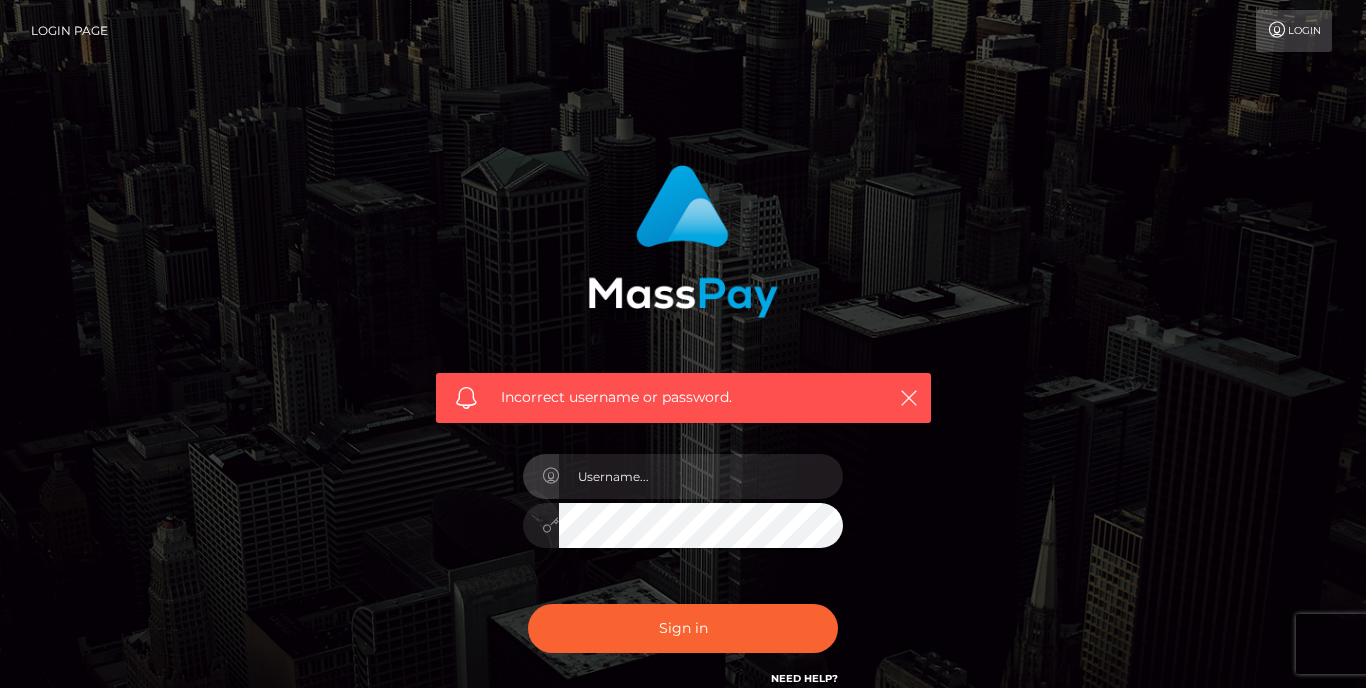 scroll, scrollTop: 0, scrollLeft: 0, axis: both 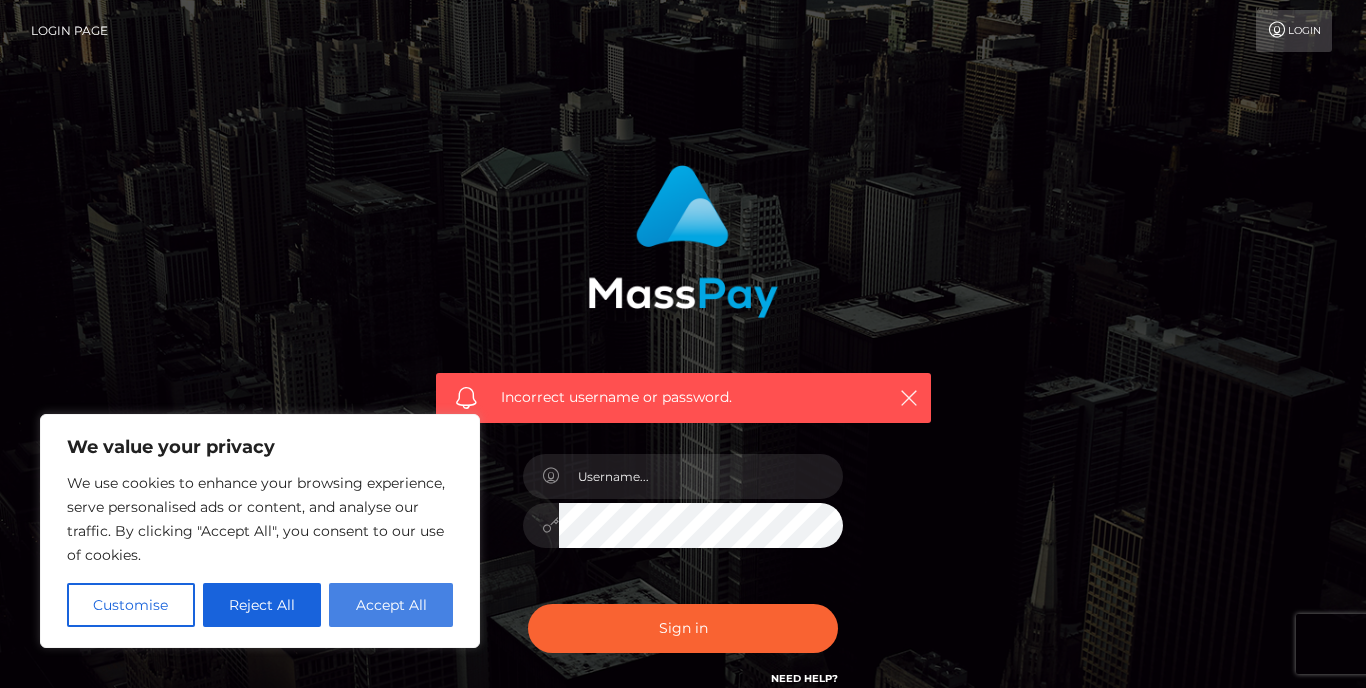 click on "Accept All" at bounding box center (391, 605) 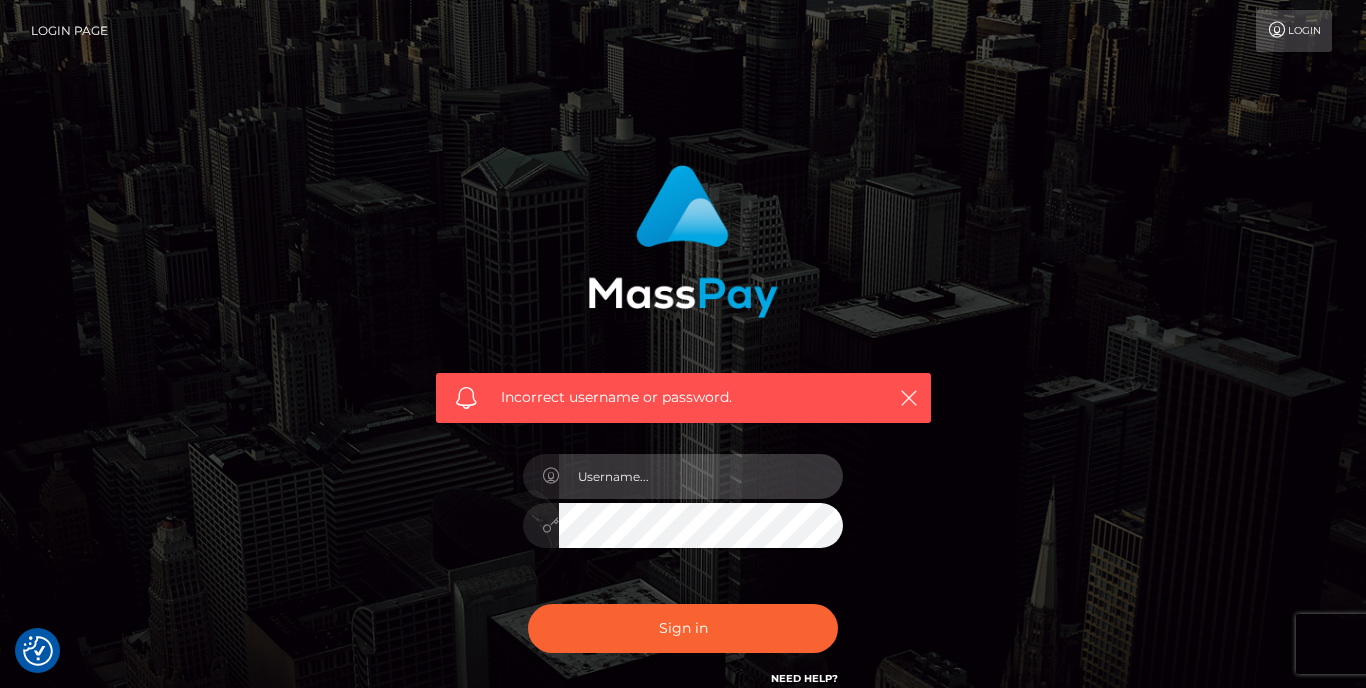 click at bounding box center [701, 476] 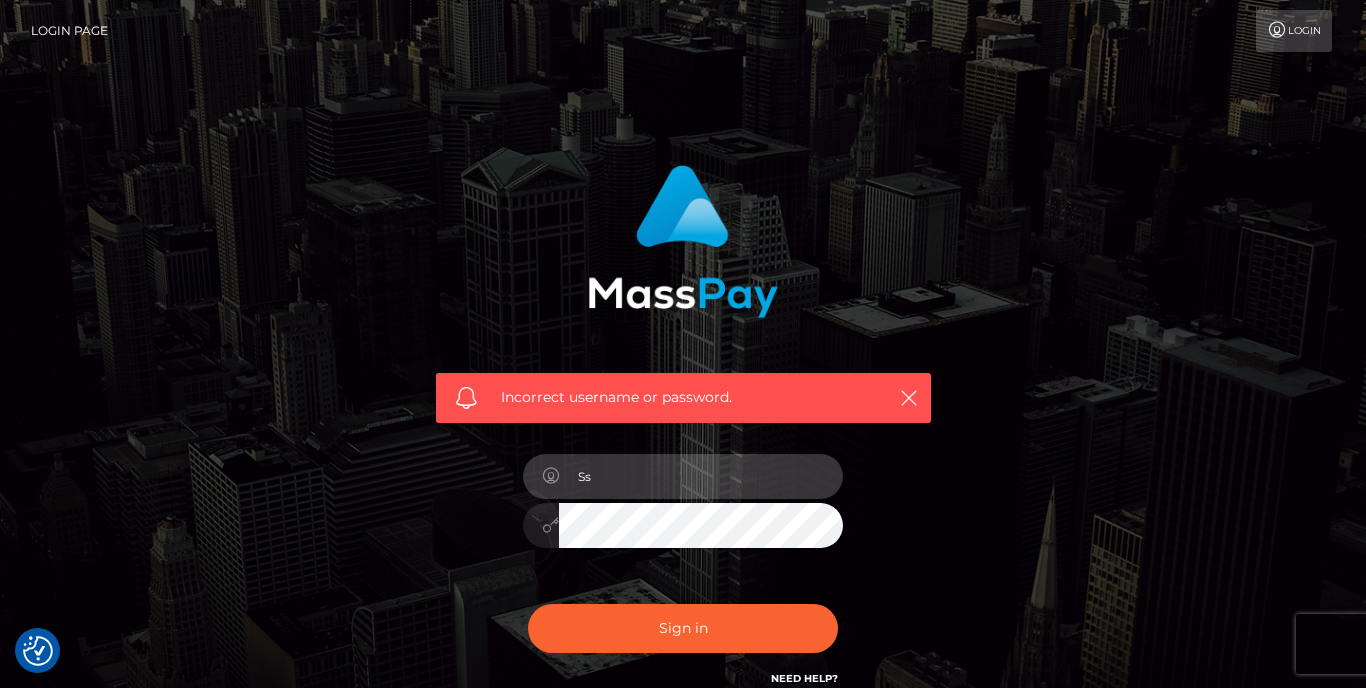 type on "S" 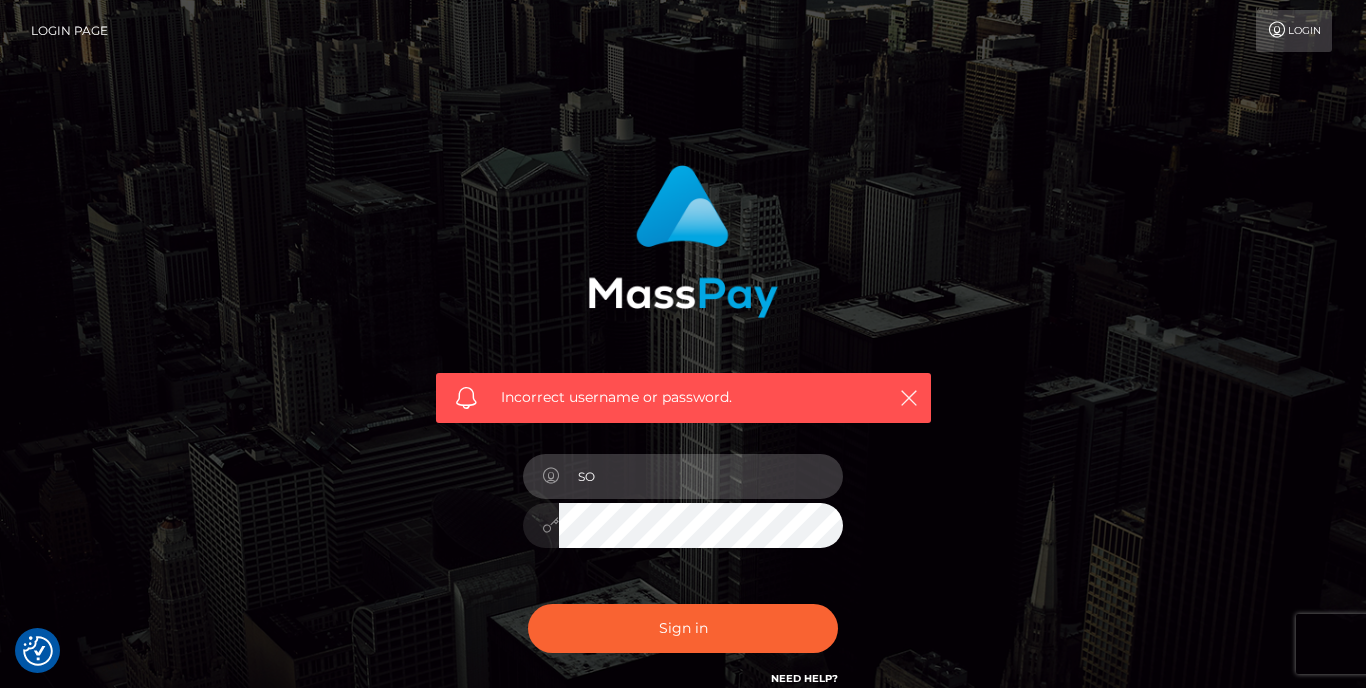 type on "S" 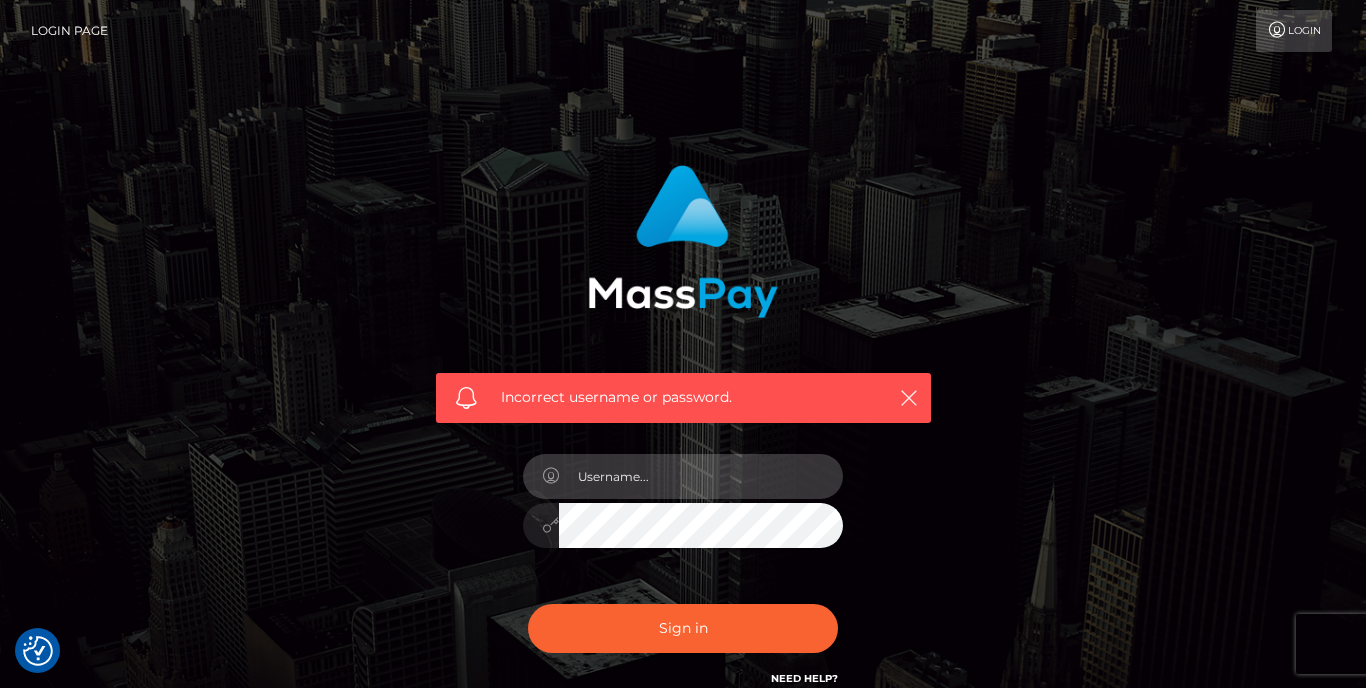type on "[USERNAME]@[EXAMPLE.COM]" 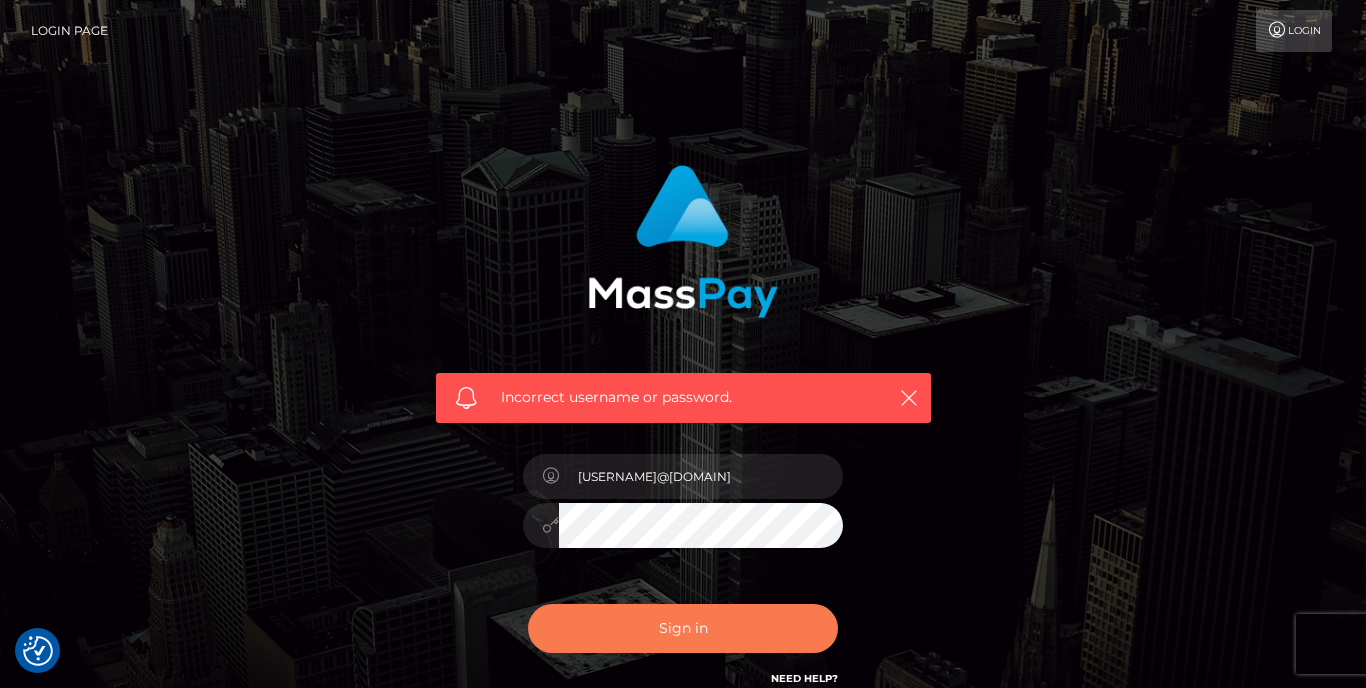 click on "Sign in" at bounding box center [683, 628] 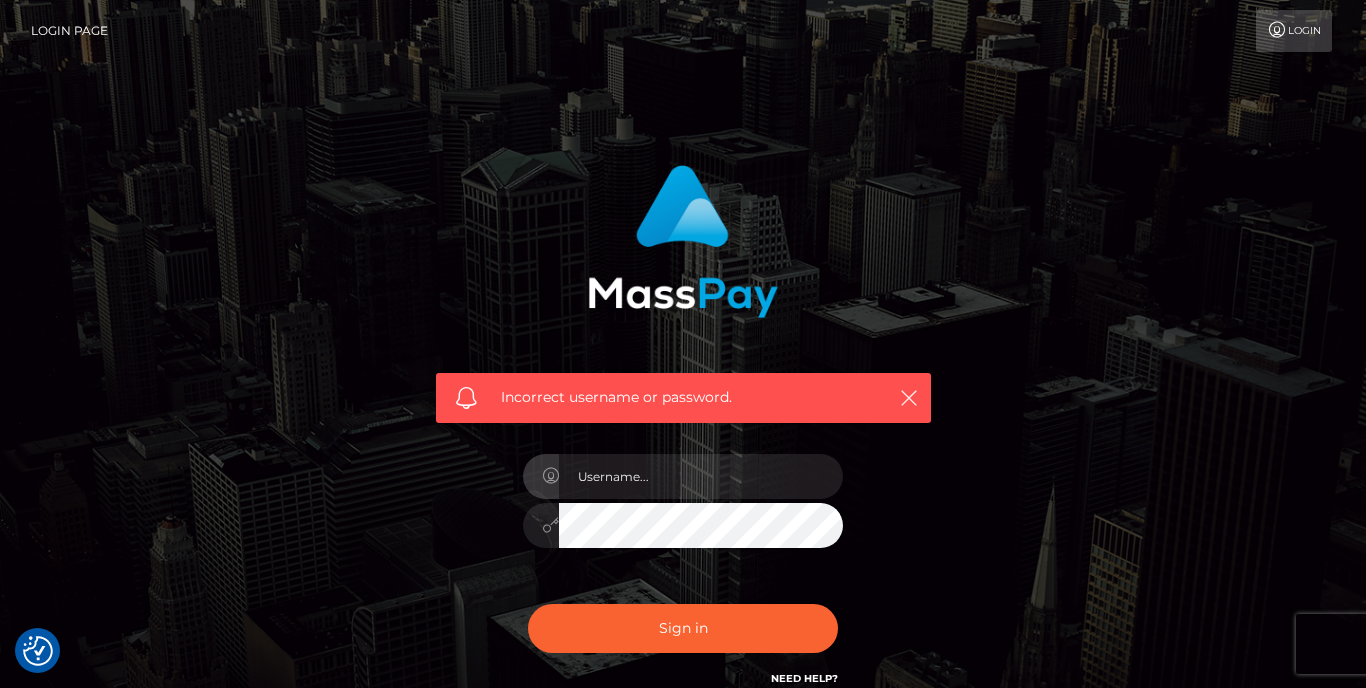 checkbox on "true" 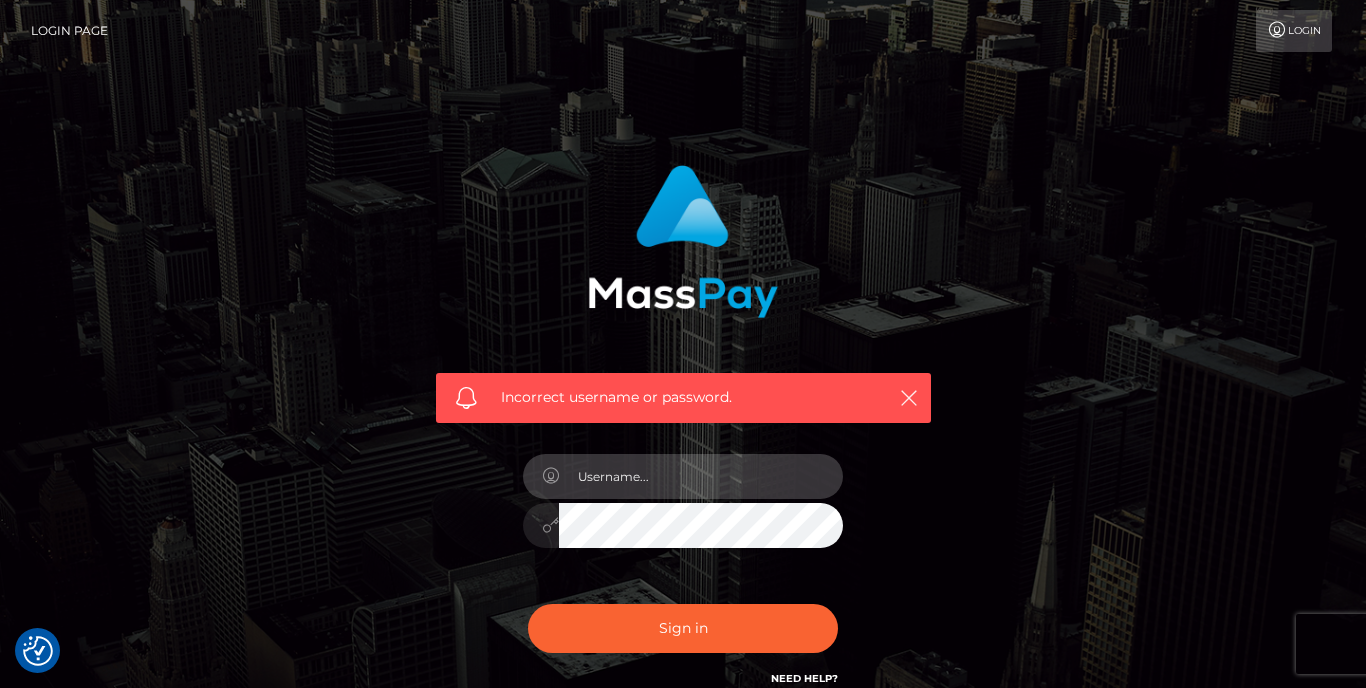 type on "[USERNAME]@[DOMAIN]" 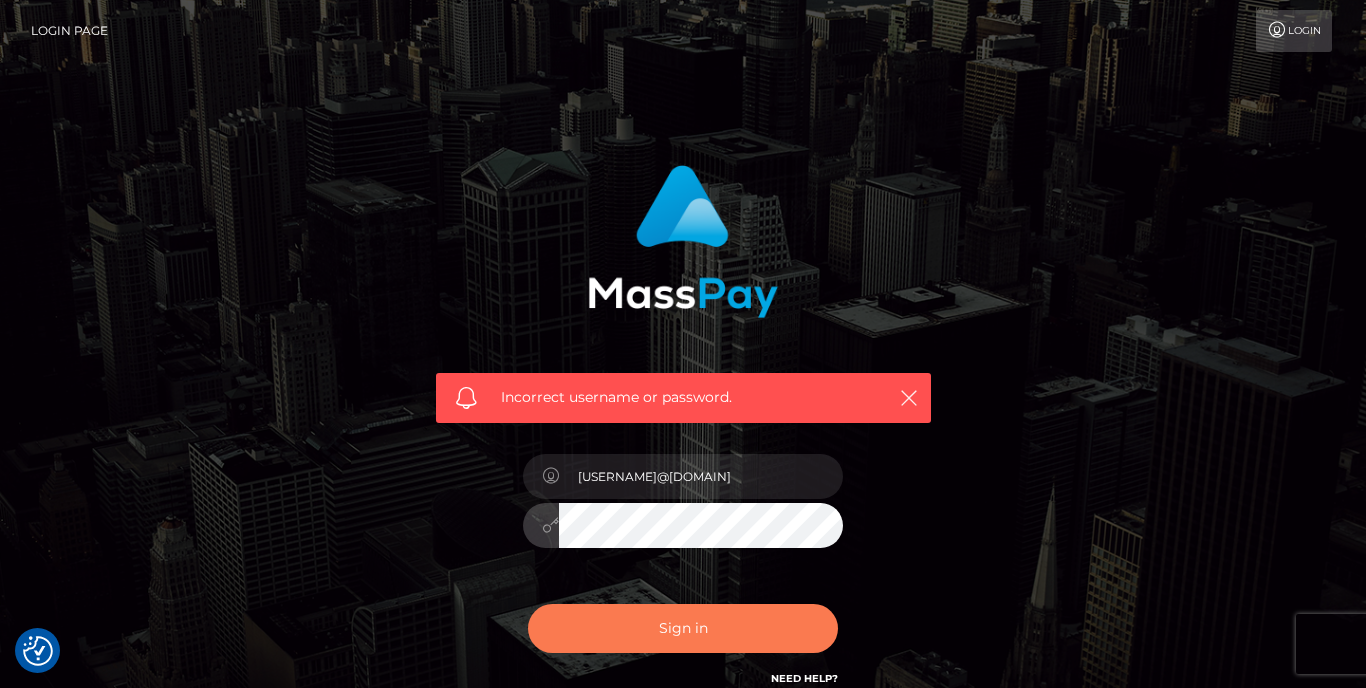 click on "Sign in" at bounding box center (683, 628) 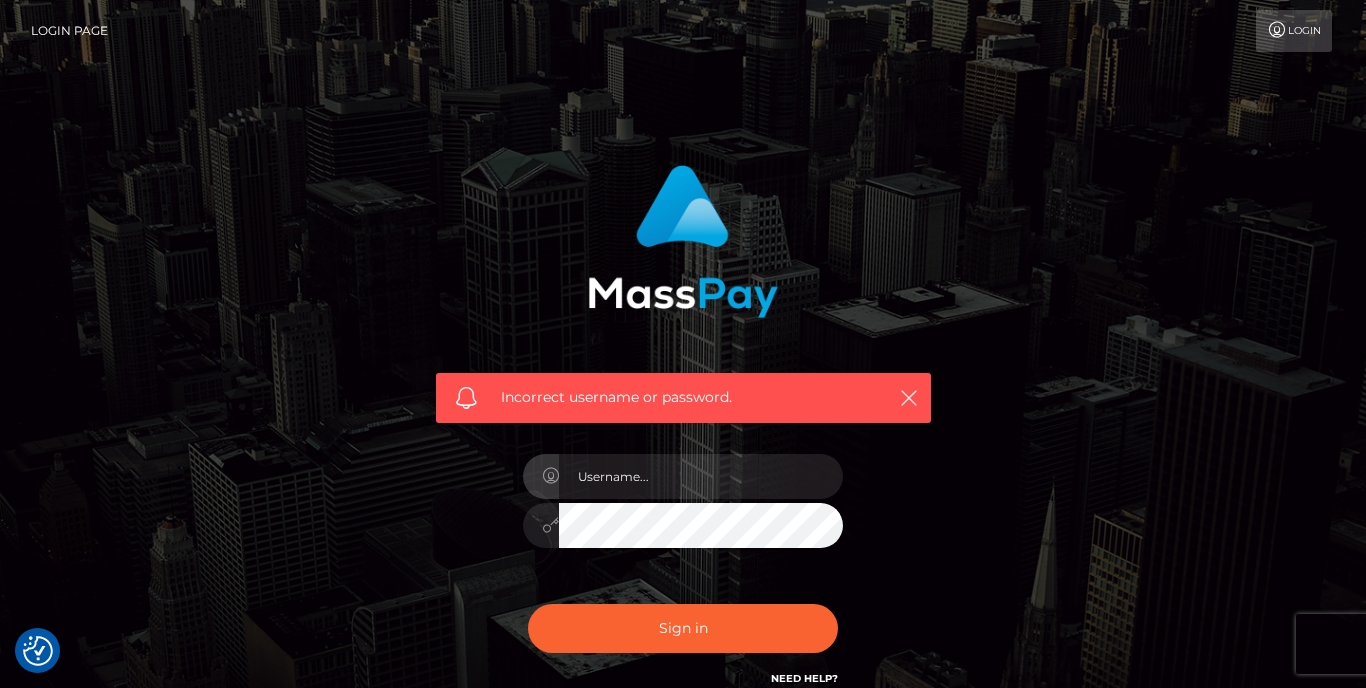 checkbox on "true" 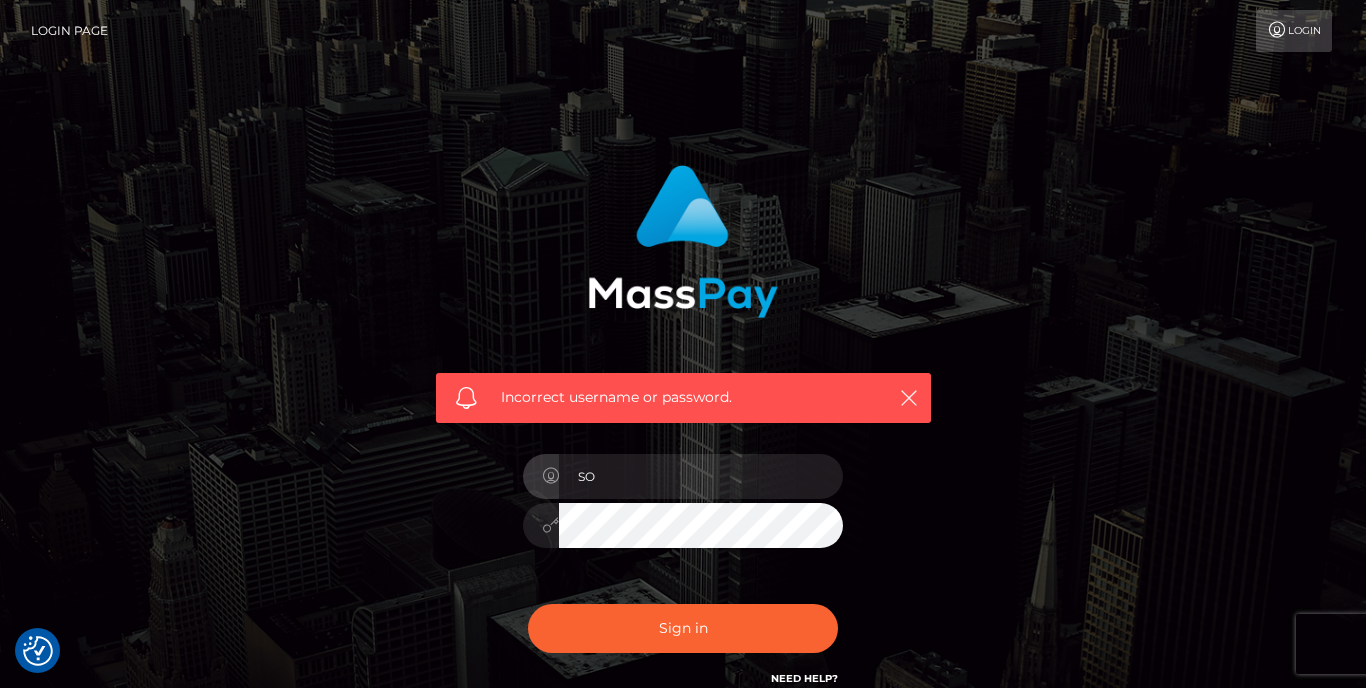 type on "S" 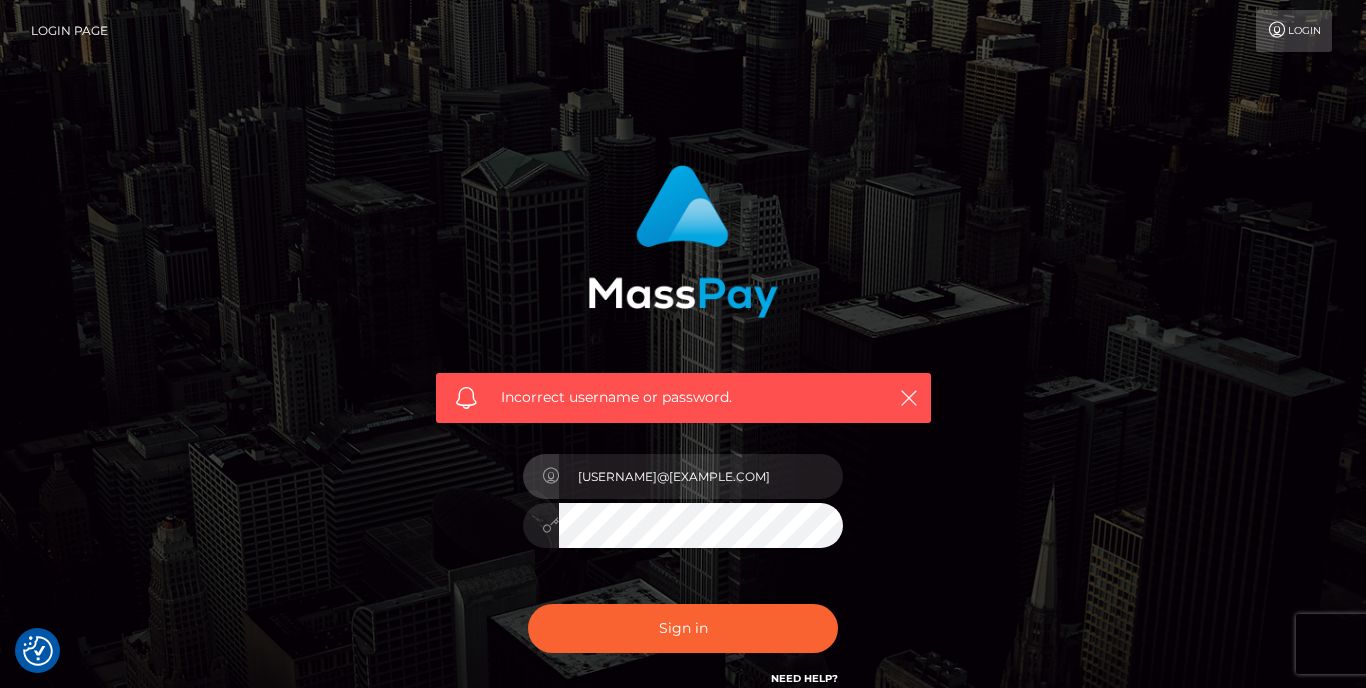 type on "[USERNAME]@[DOMAIN]" 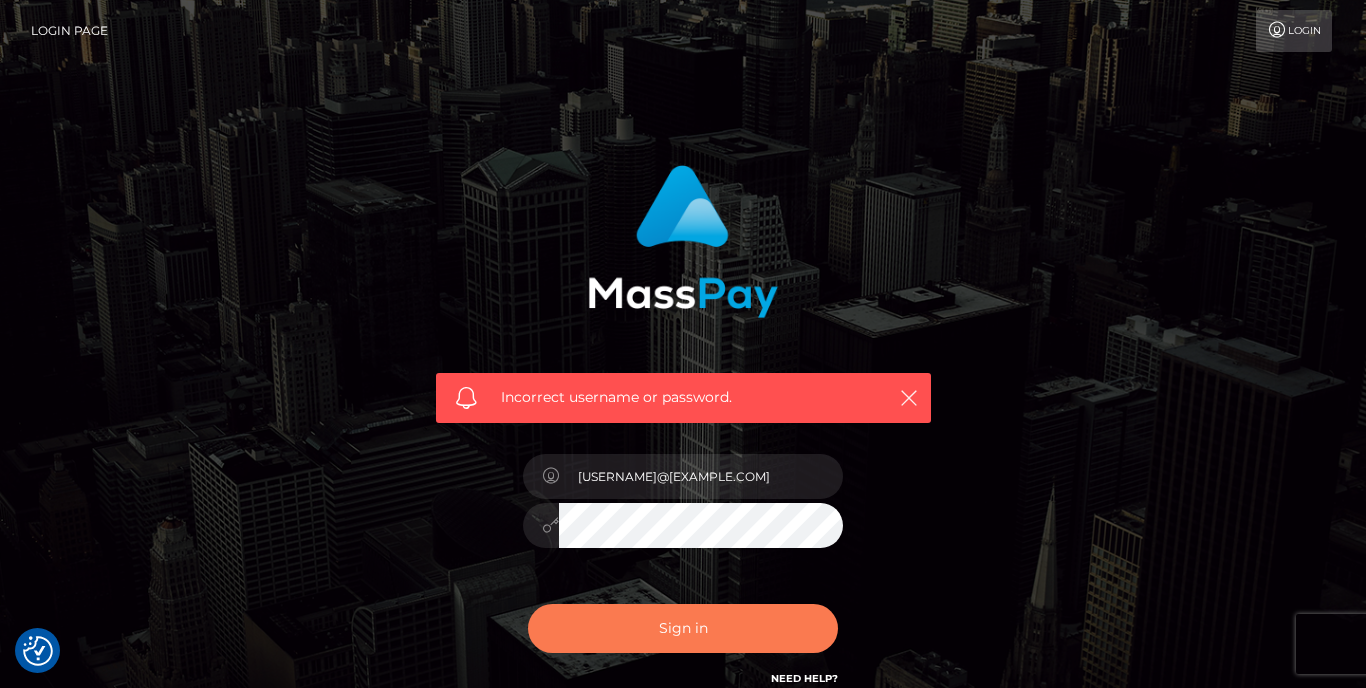 click on "Sign in" at bounding box center (683, 628) 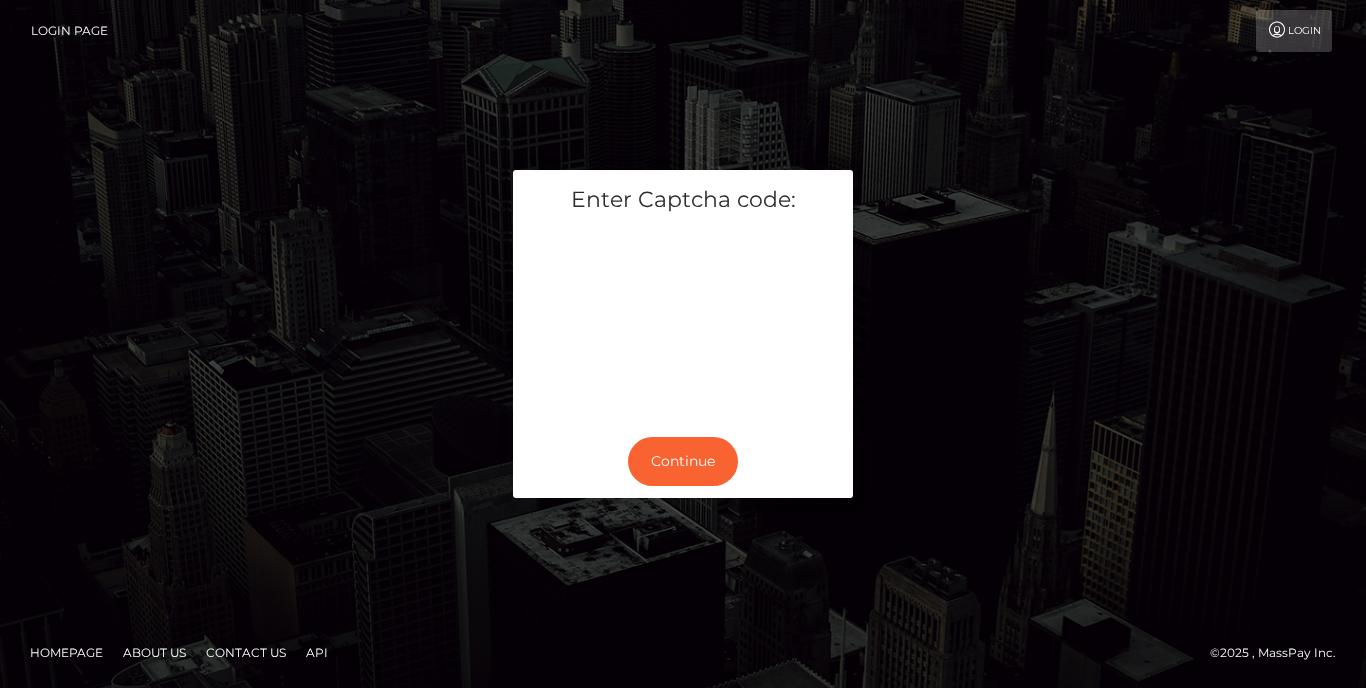 scroll, scrollTop: 0, scrollLeft: 0, axis: both 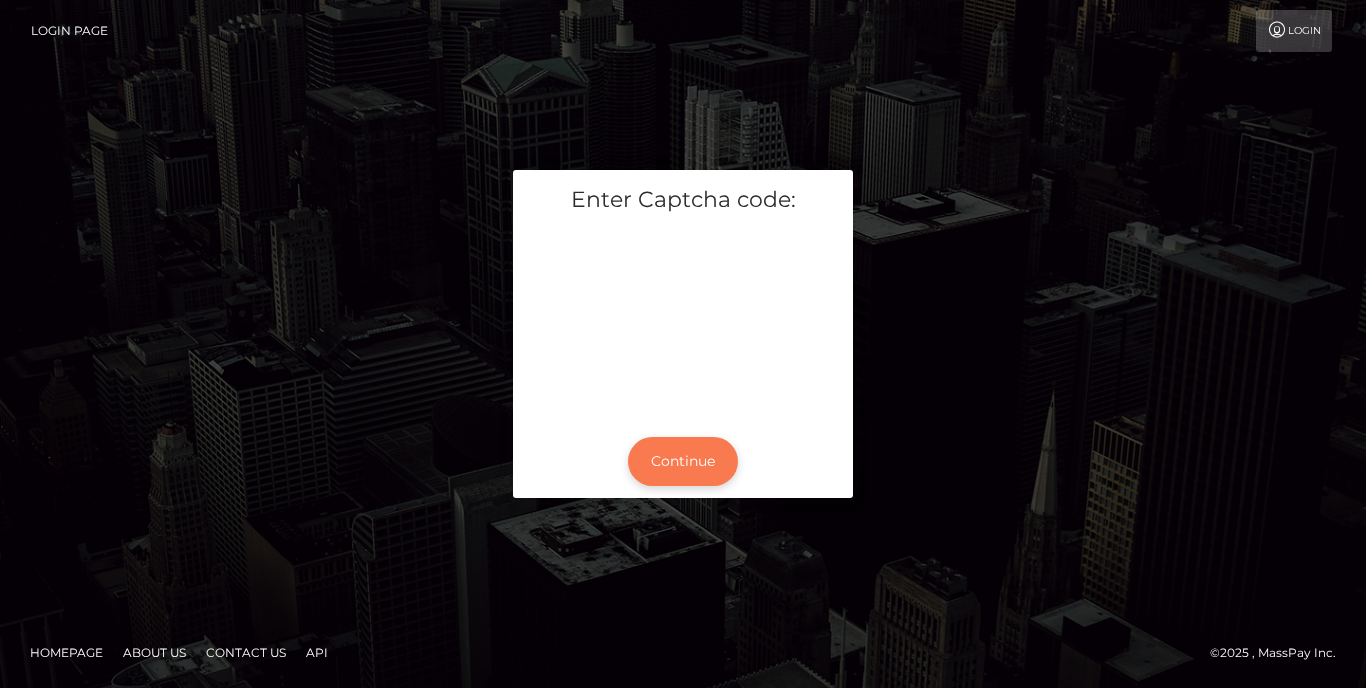 click on "Continue" at bounding box center (683, 461) 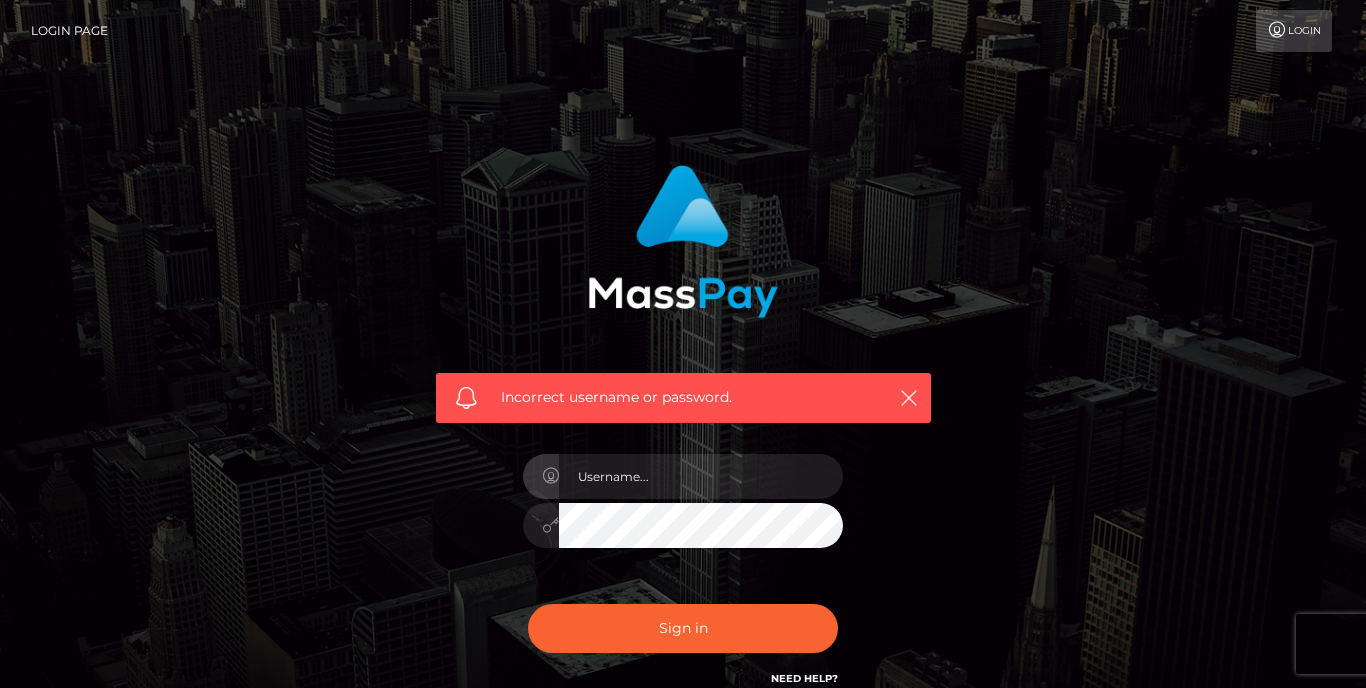 scroll, scrollTop: 0, scrollLeft: 0, axis: both 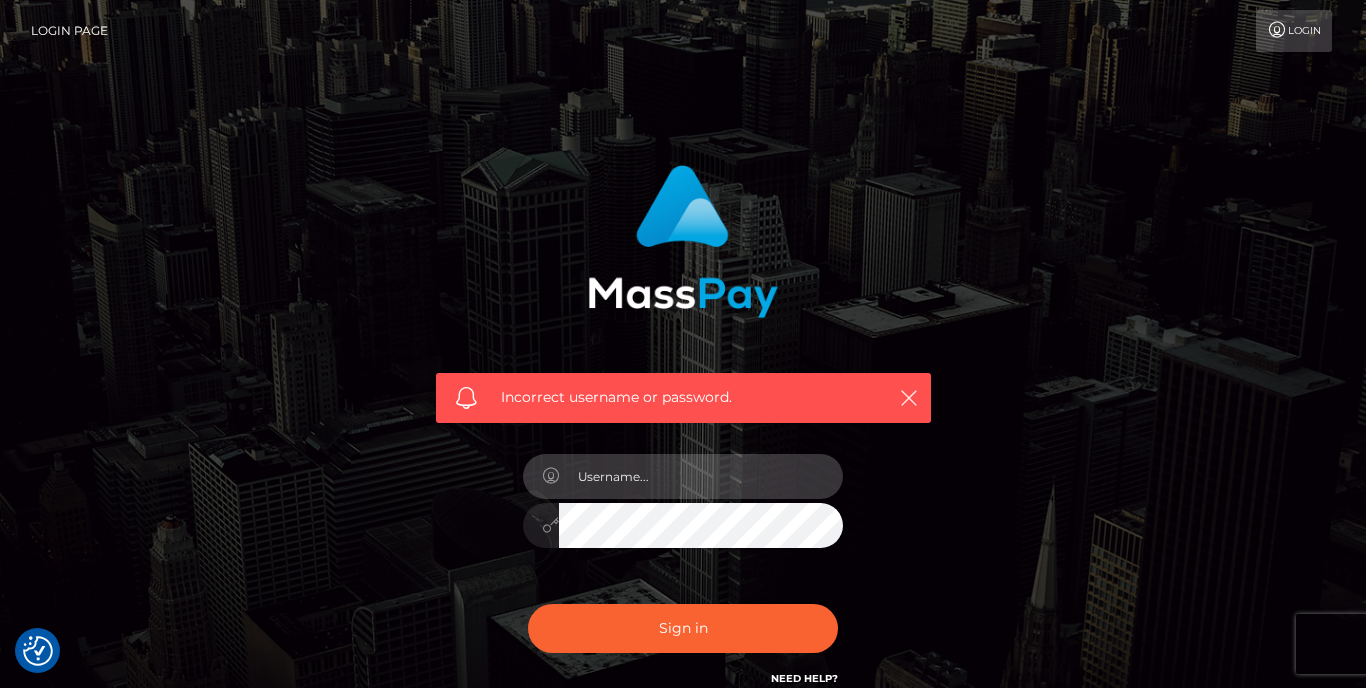 type on "[EMAIL]" 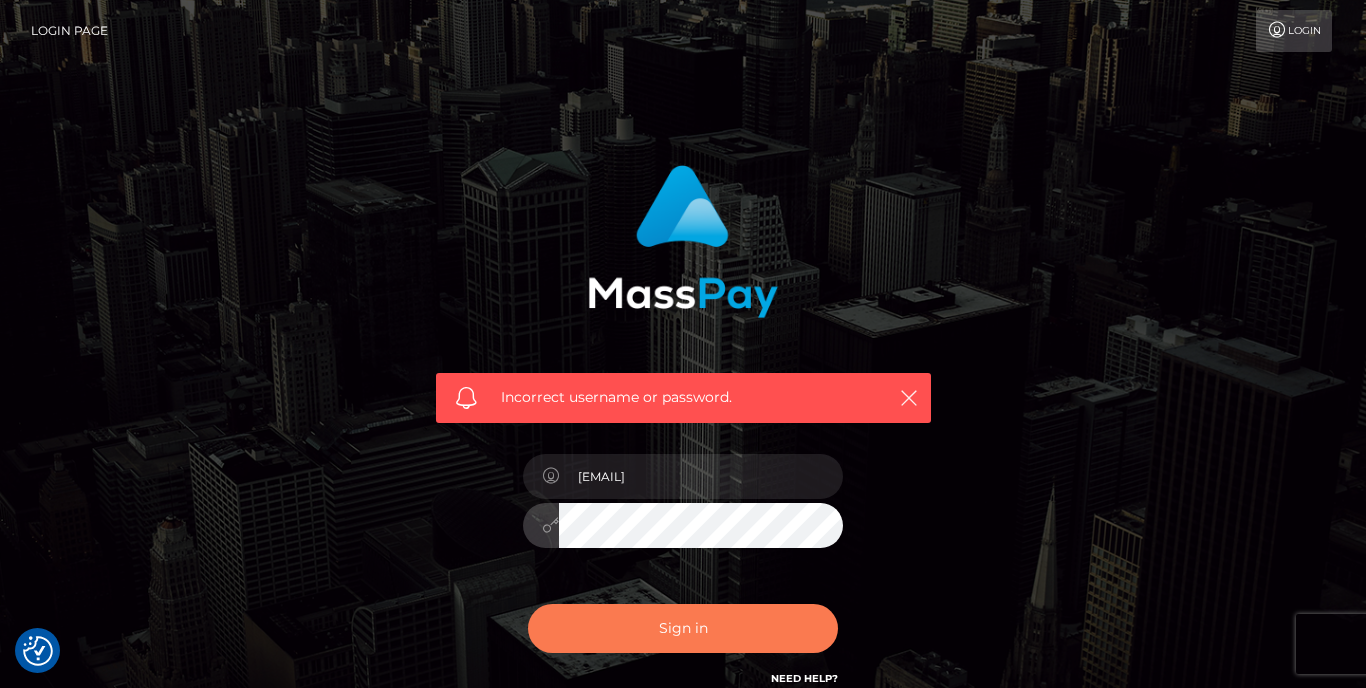 click on "Sign in" at bounding box center [683, 628] 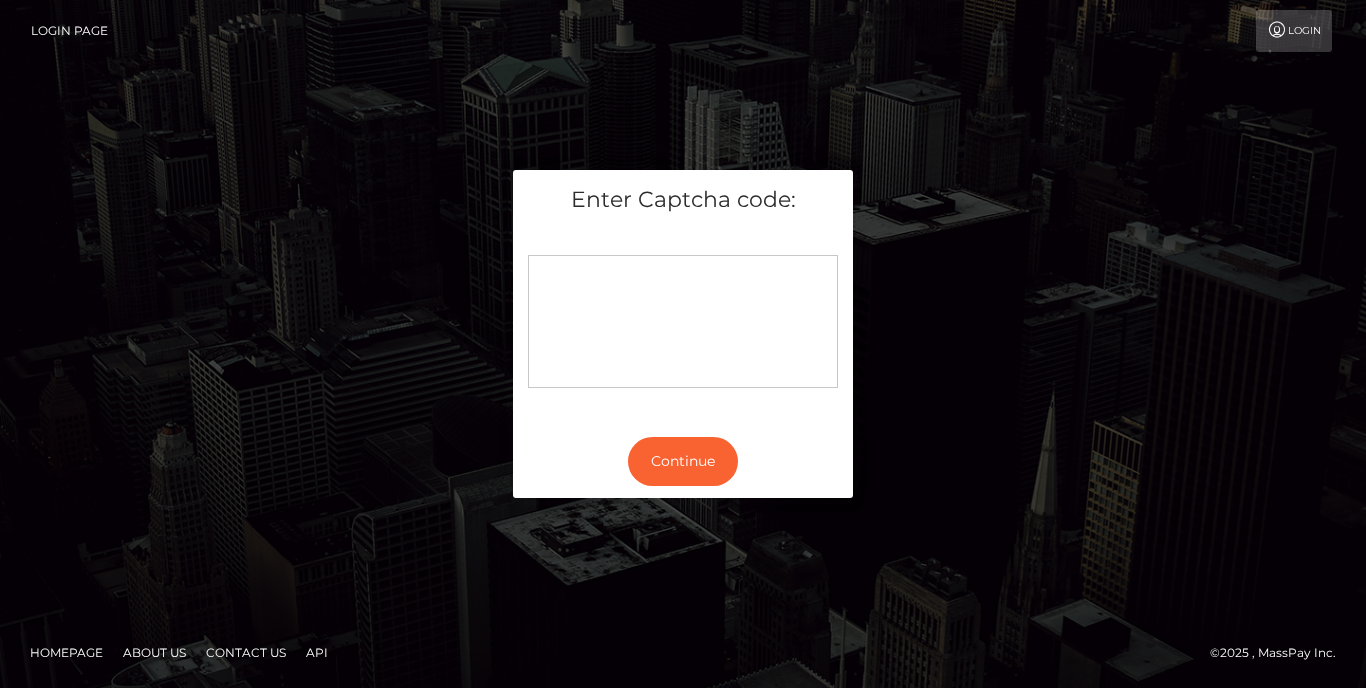 scroll, scrollTop: 0, scrollLeft: 0, axis: both 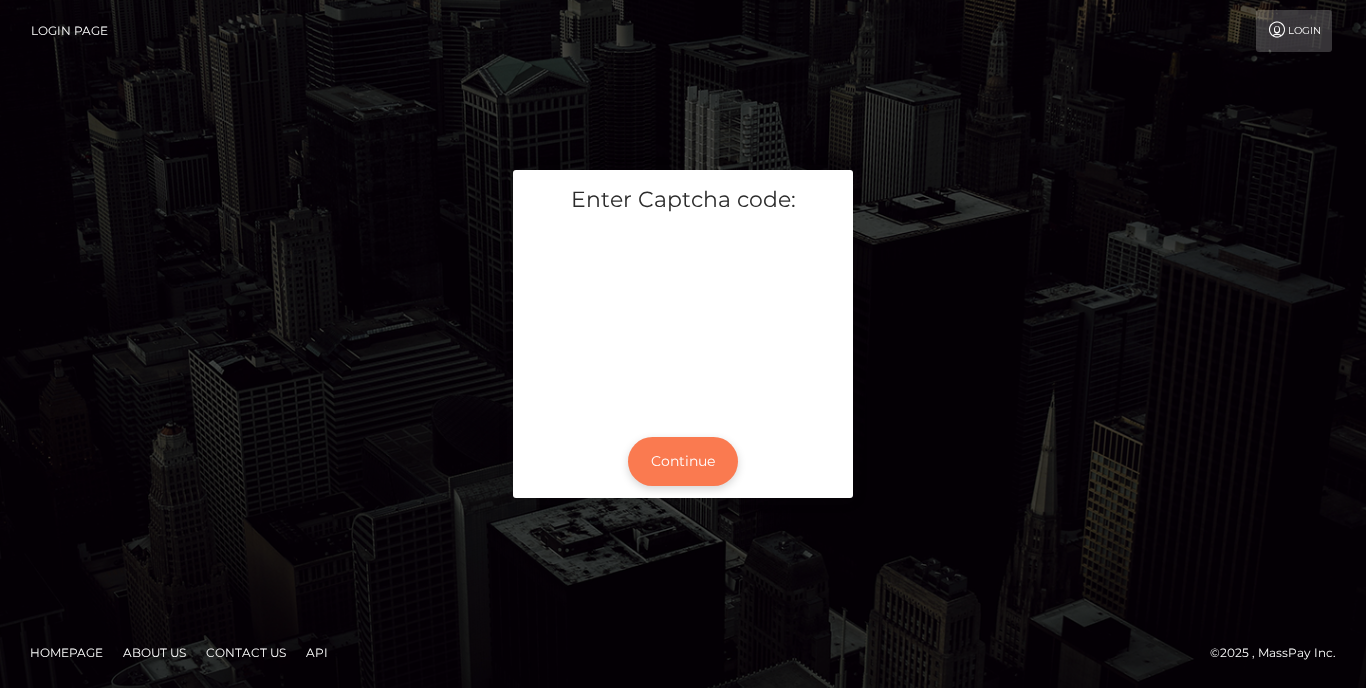 click on "Continue" at bounding box center (683, 461) 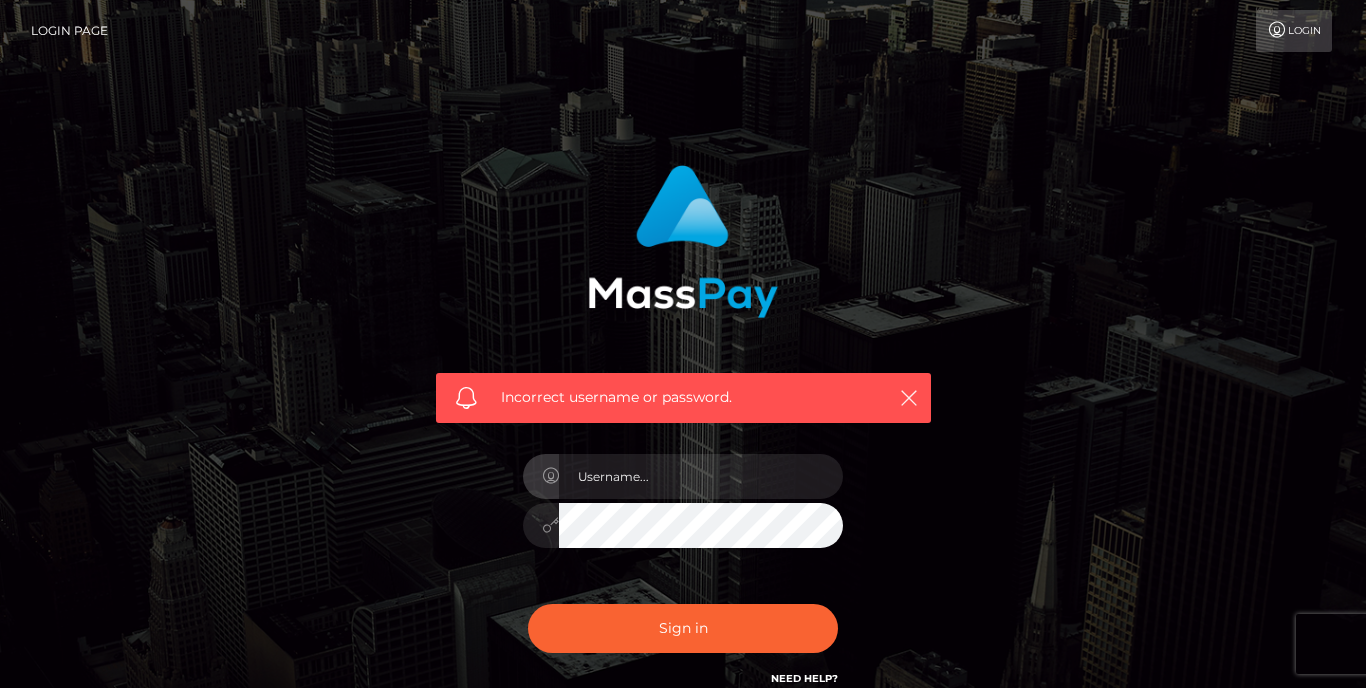 scroll, scrollTop: 0, scrollLeft: 0, axis: both 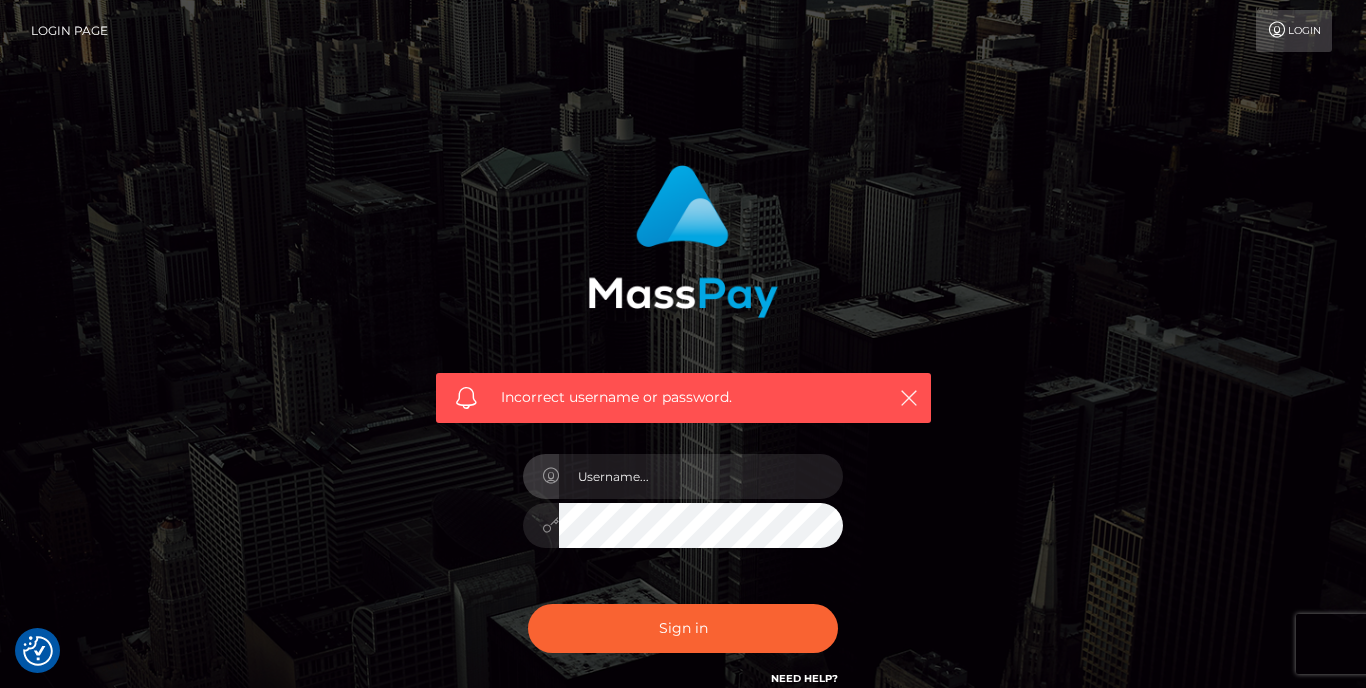 click at bounding box center [701, 476] 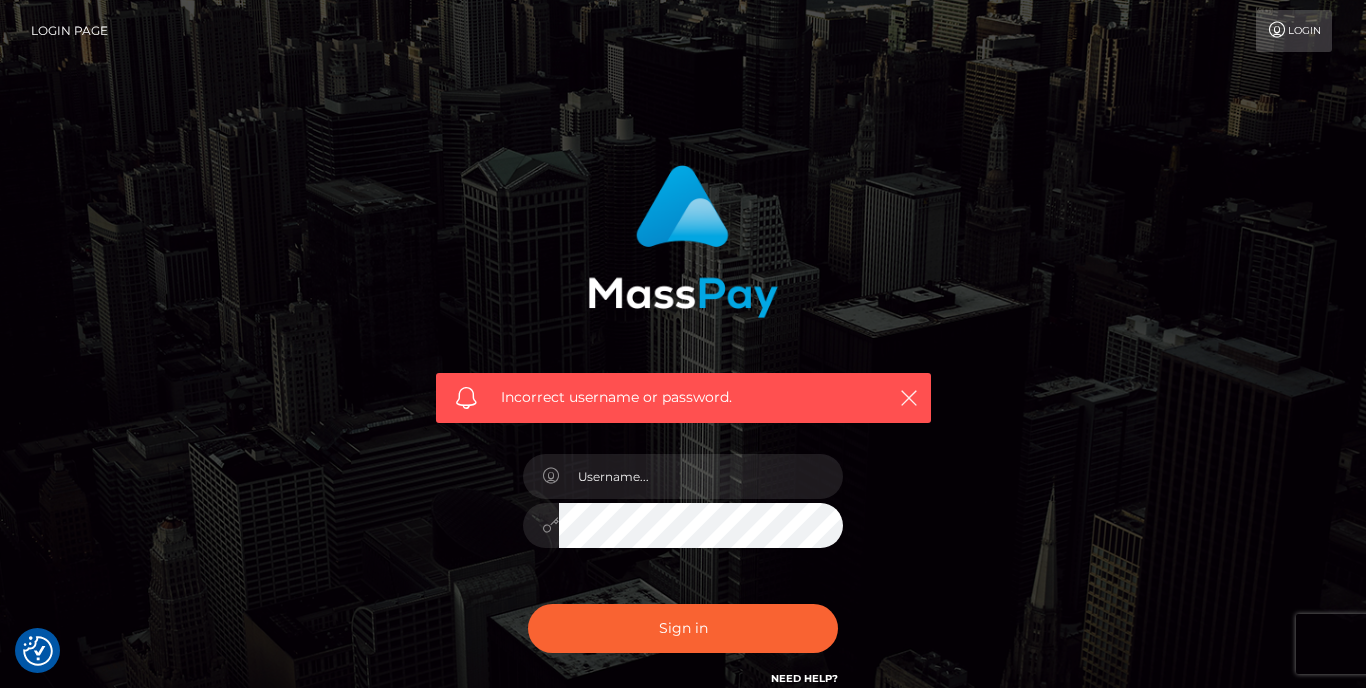 click on "Login" at bounding box center (1294, 31) 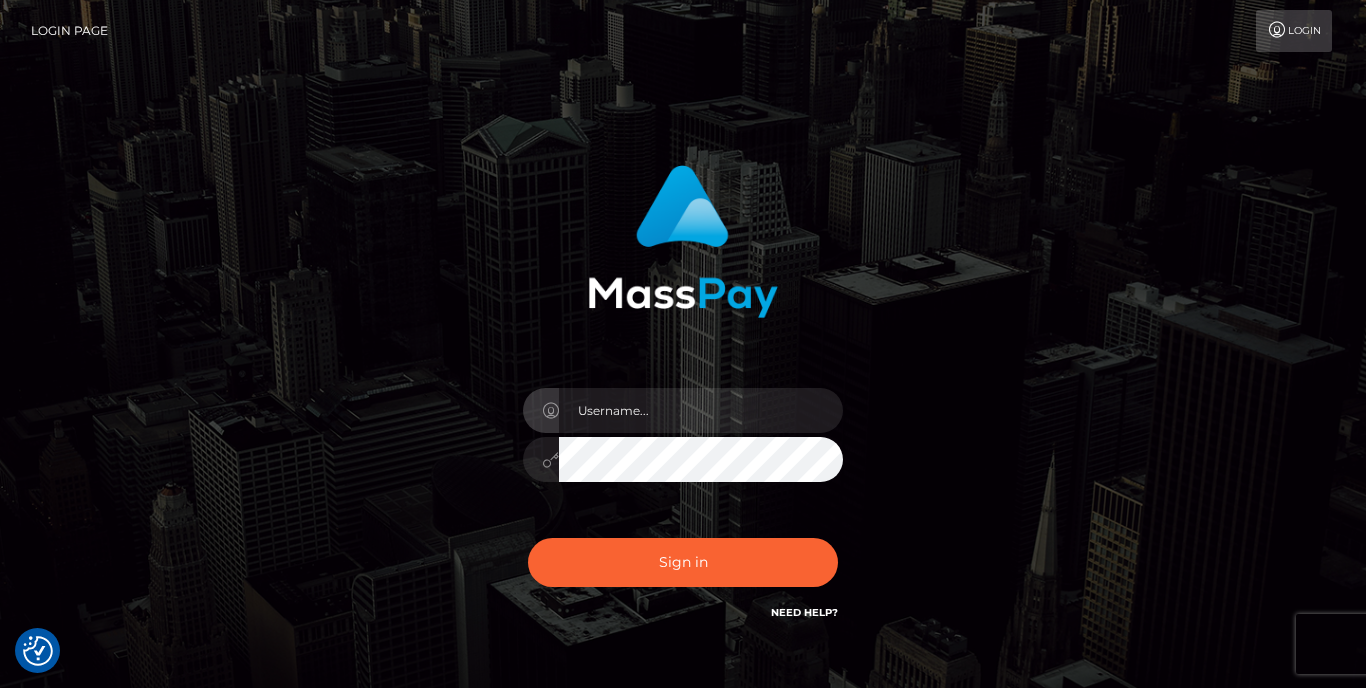 scroll, scrollTop: 0, scrollLeft: 0, axis: both 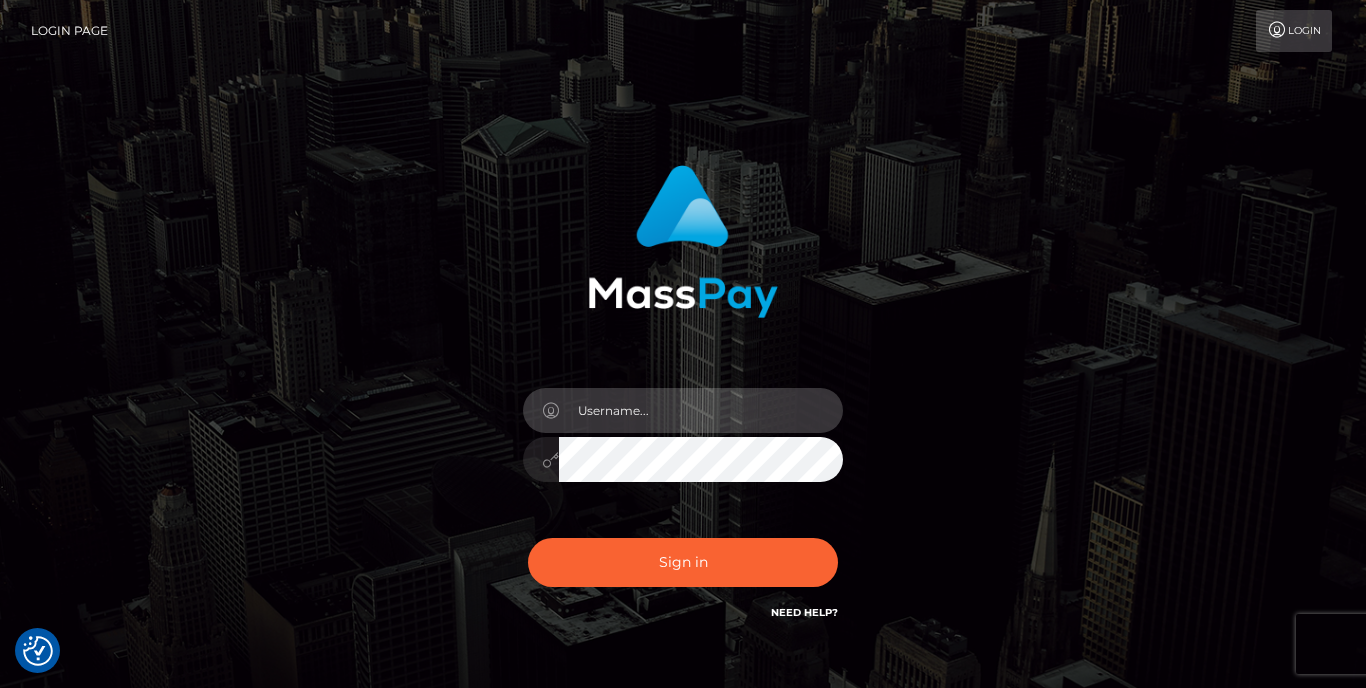 type on "[USERNAME]@[DOMAIN]" 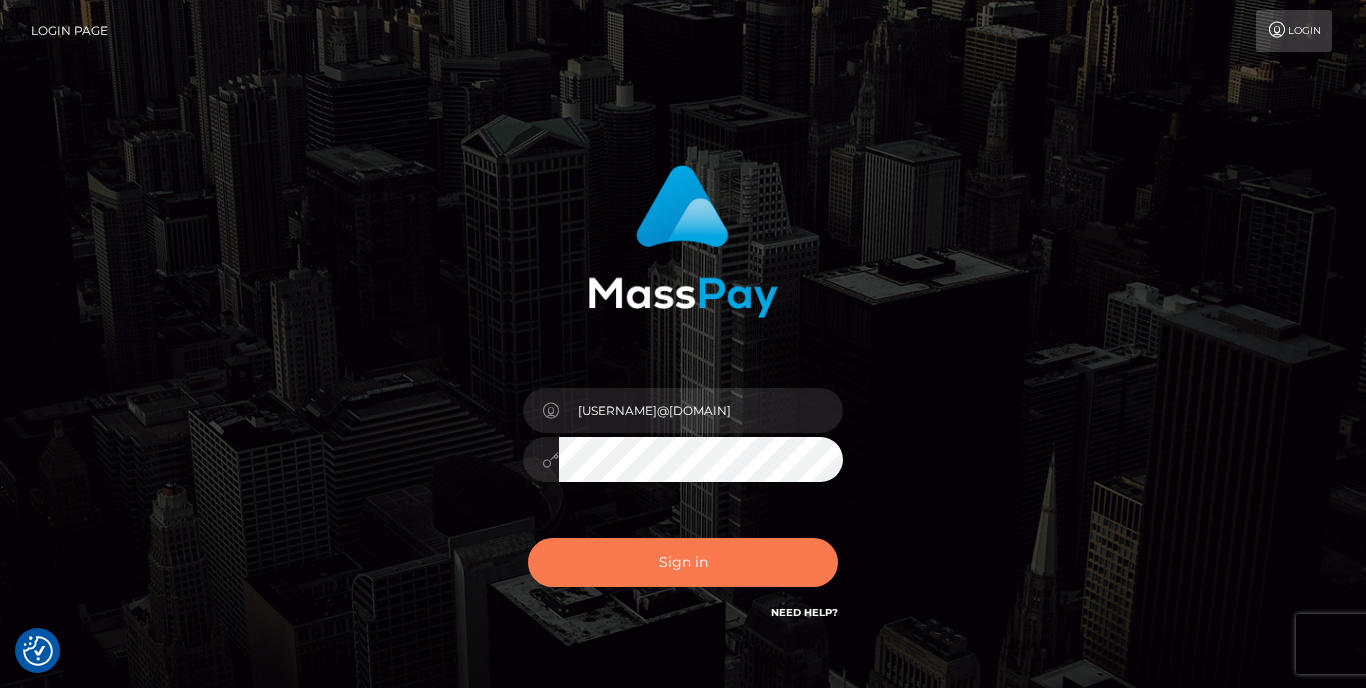 click on "Sign in" at bounding box center [683, 562] 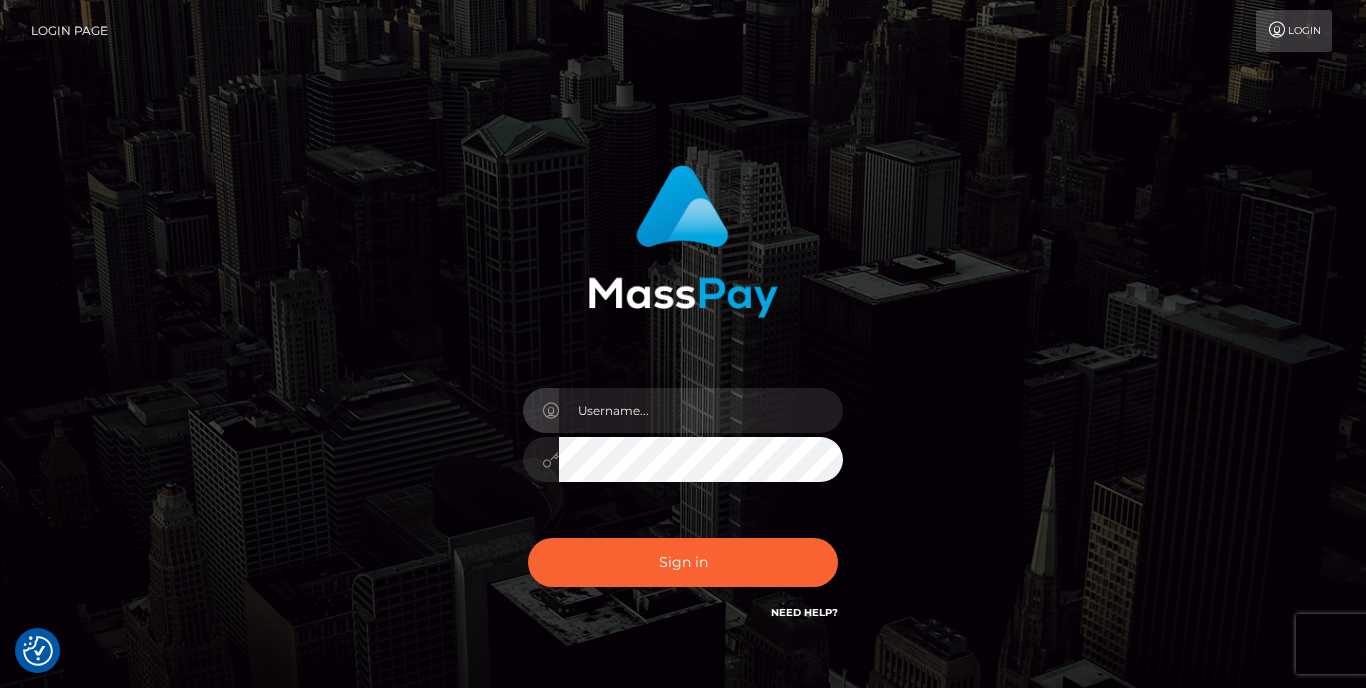 scroll, scrollTop: 0, scrollLeft: 0, axis: both 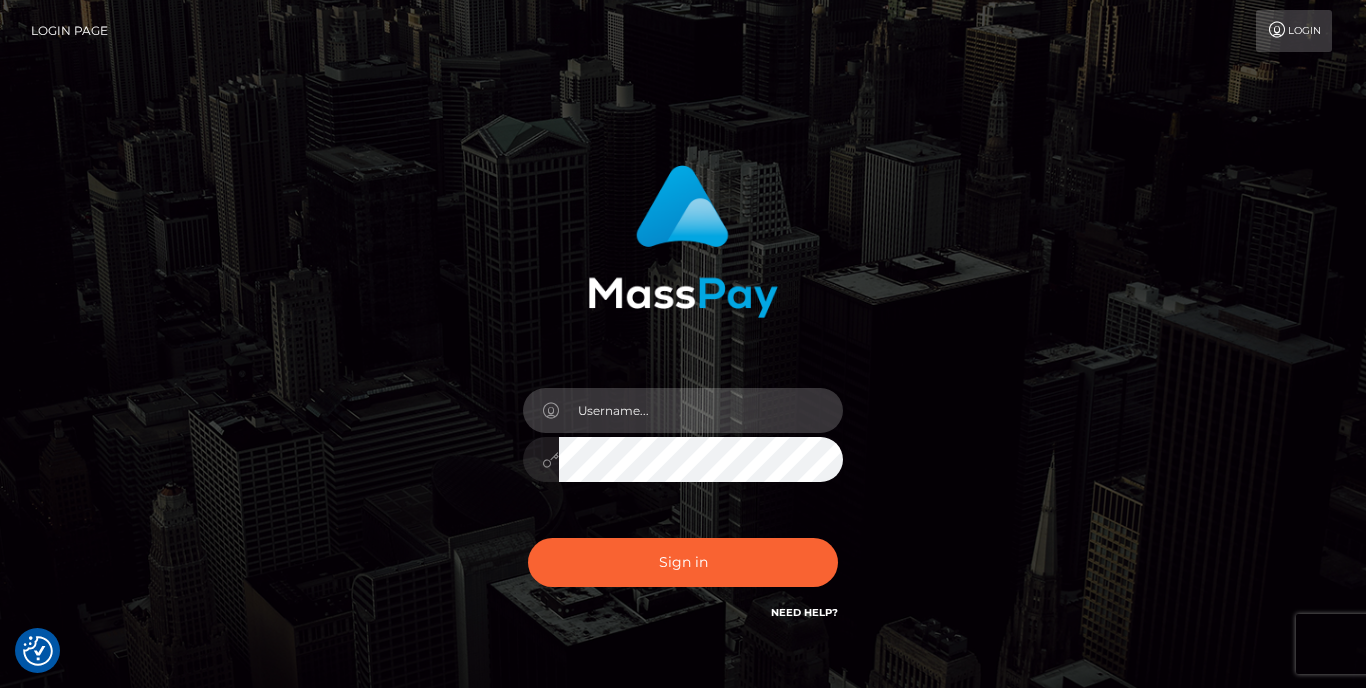 type on "sonnedeluca90@gmail.com" 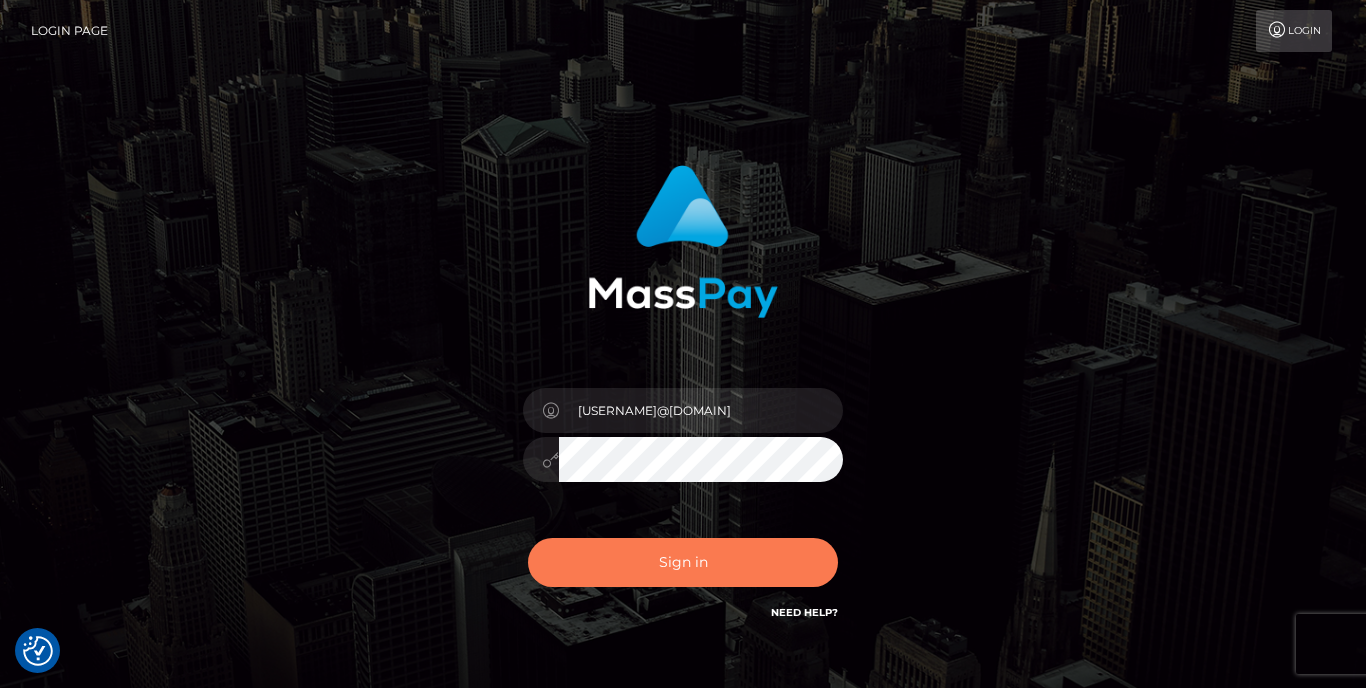 click on "Sign in" at bounding box center [683, 562] 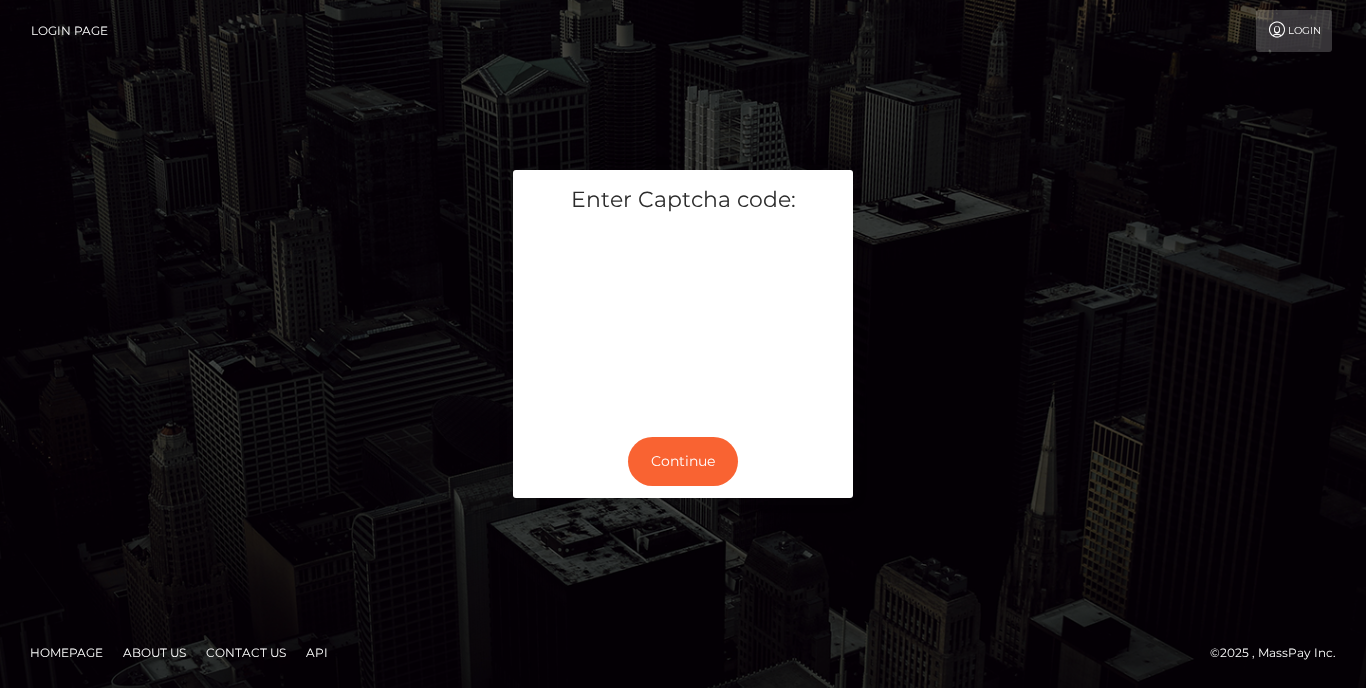 scroll, scrollTop: 0, scrollLeft: 0, axis: both 